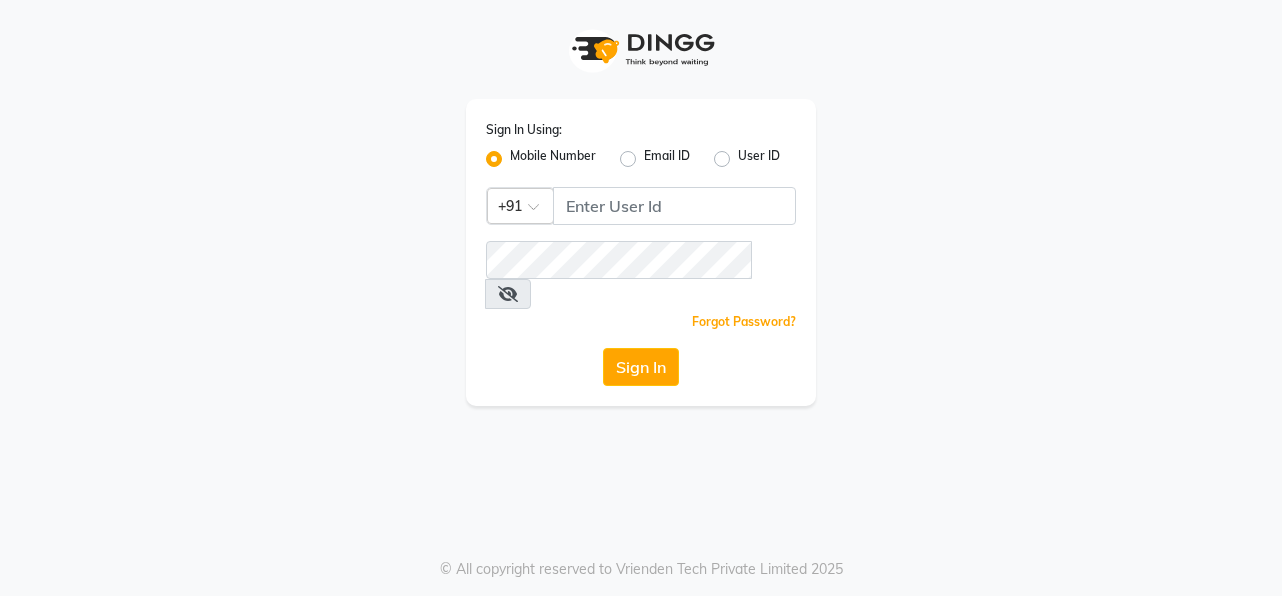 scroll, scrollTop: 0, scrollLeft: 0, axis: both 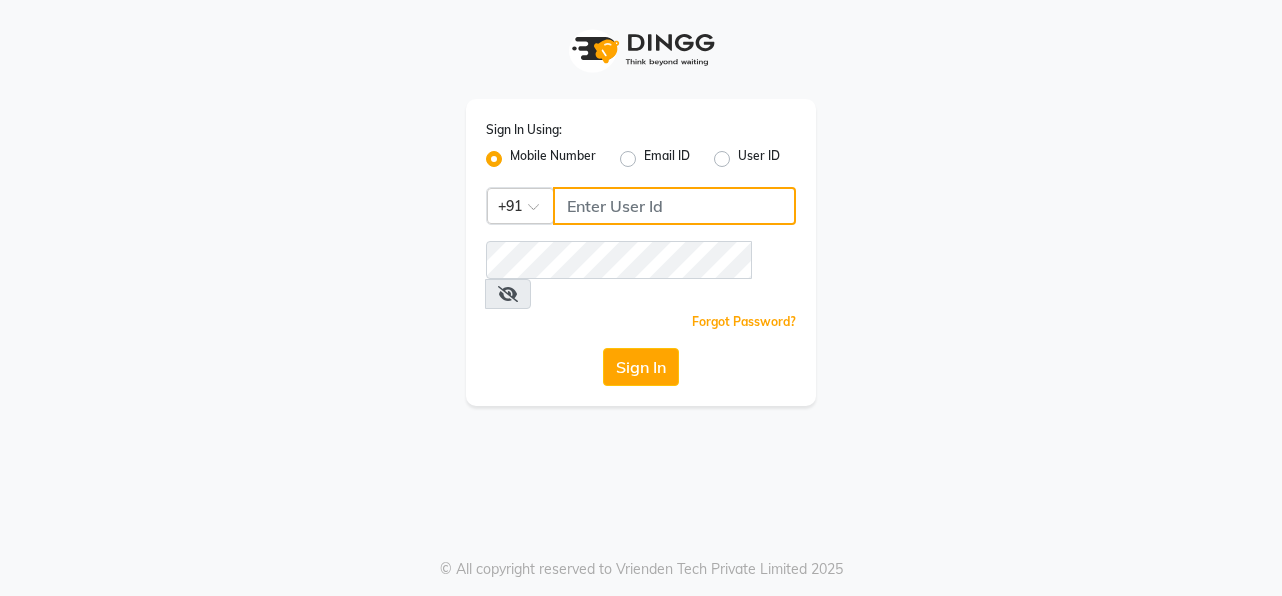 click 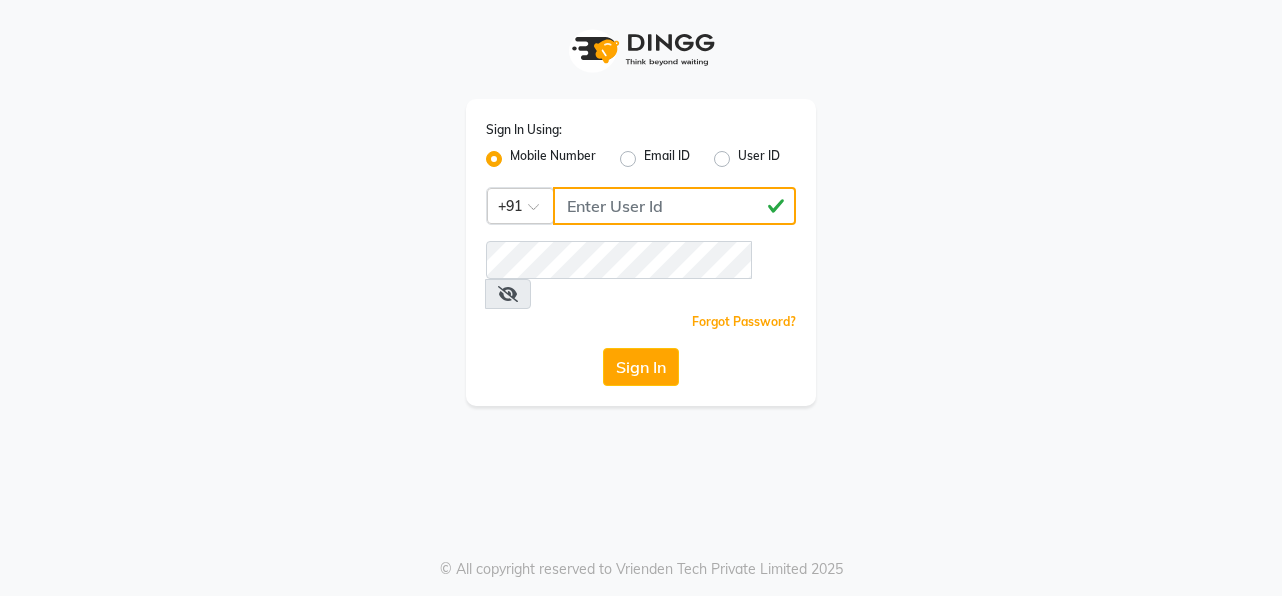 type on "[PHONE]" 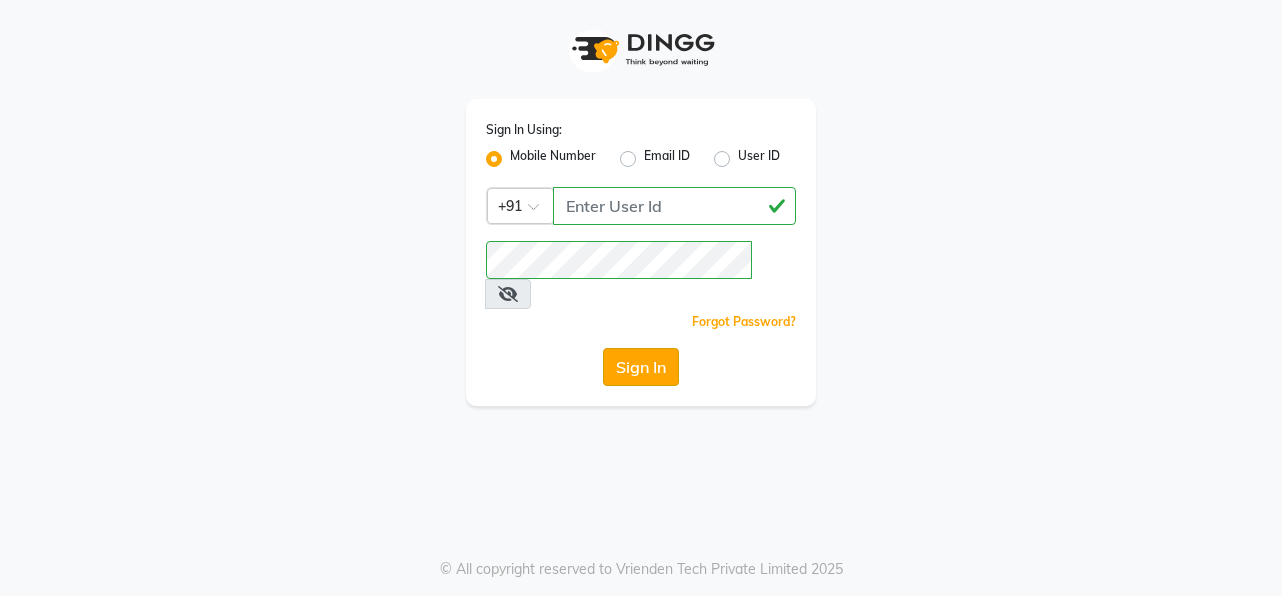 click on "Sign In" 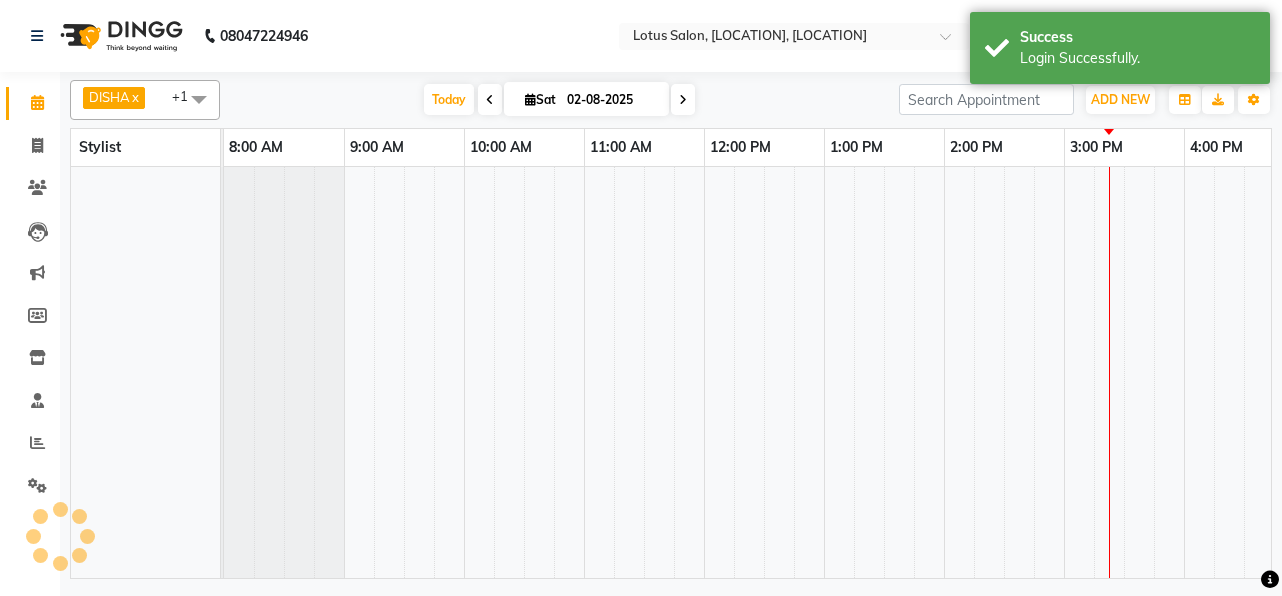 scroll, scrollTop: 0, scrollLeft: 0, axis: both 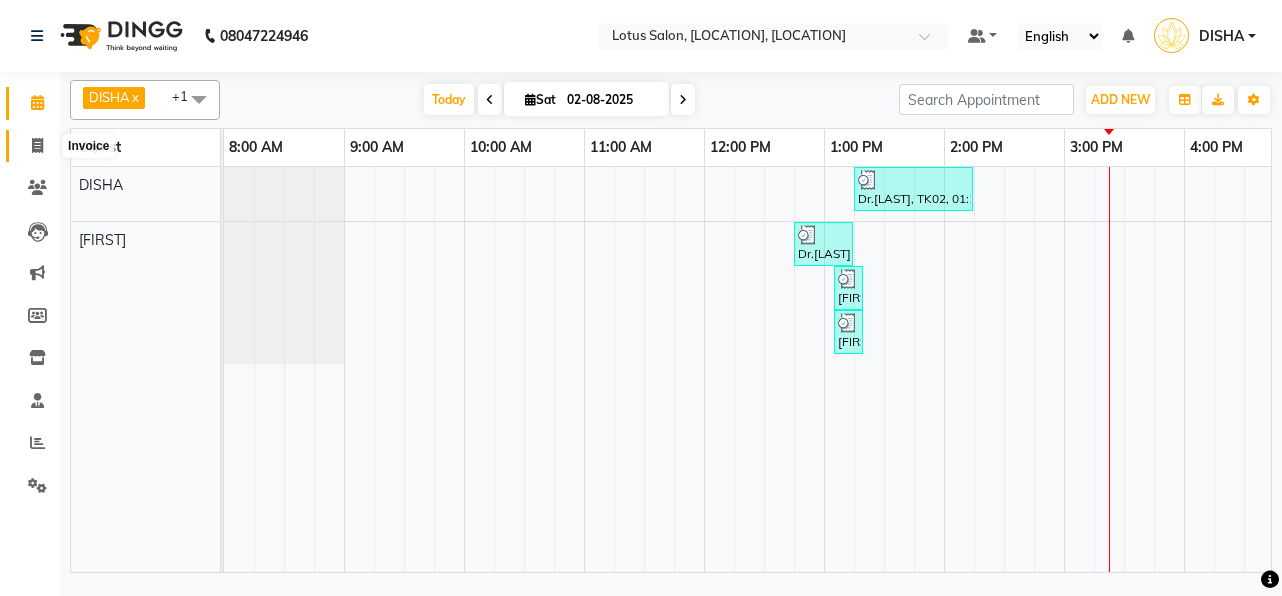 click 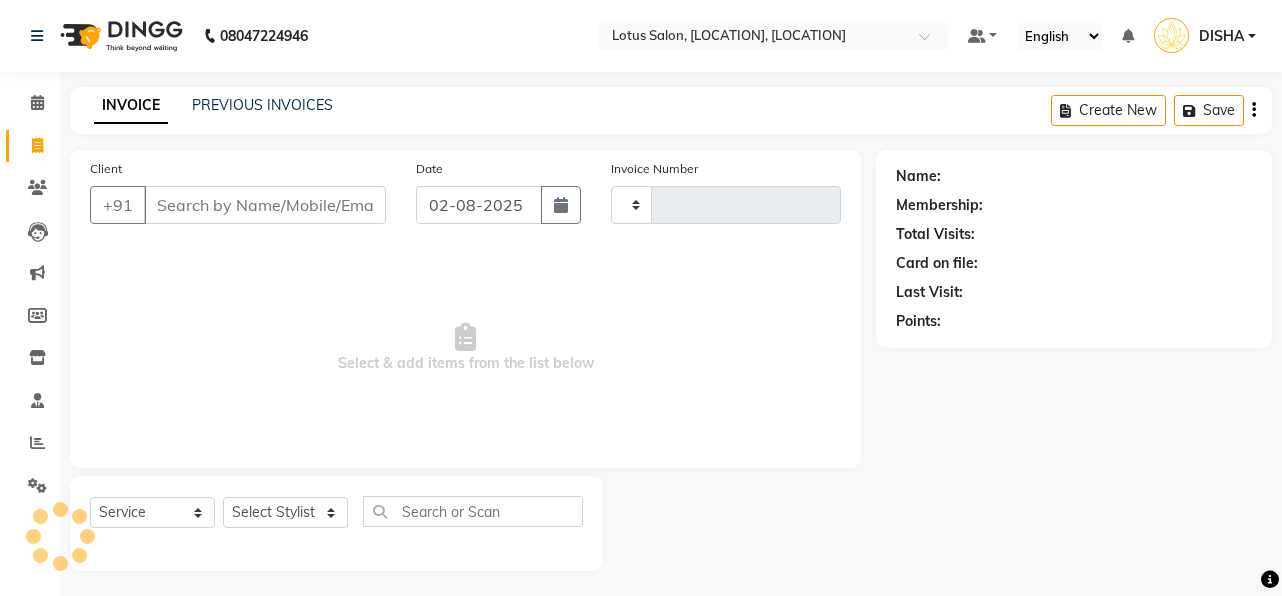 type on "0764" 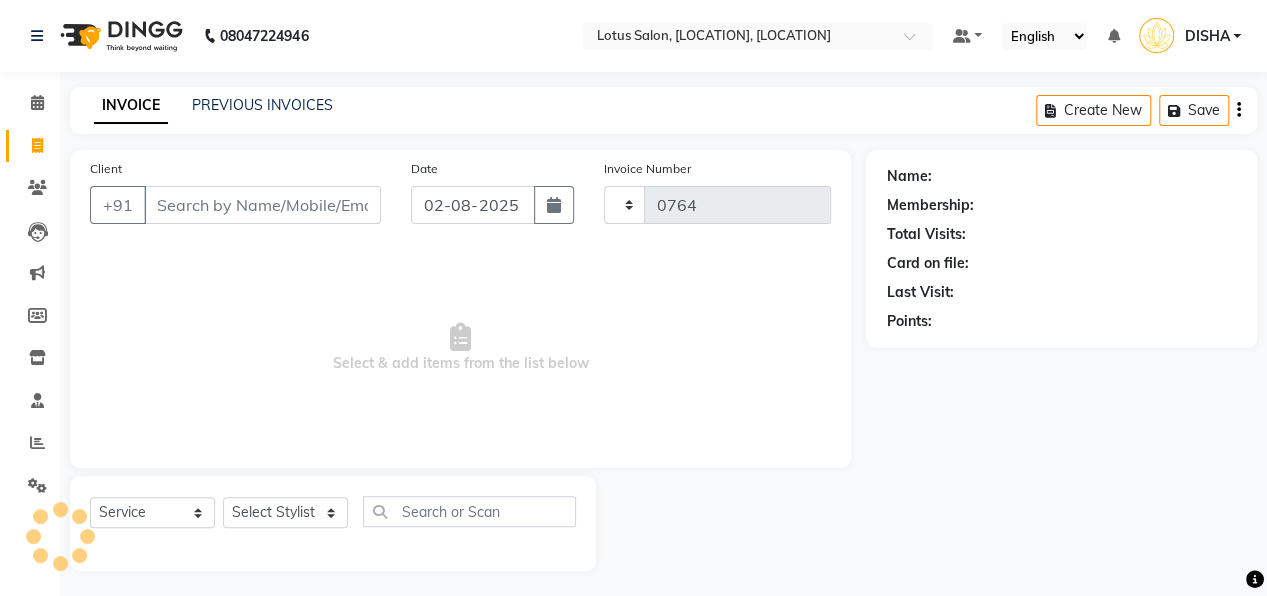 select on "8188" 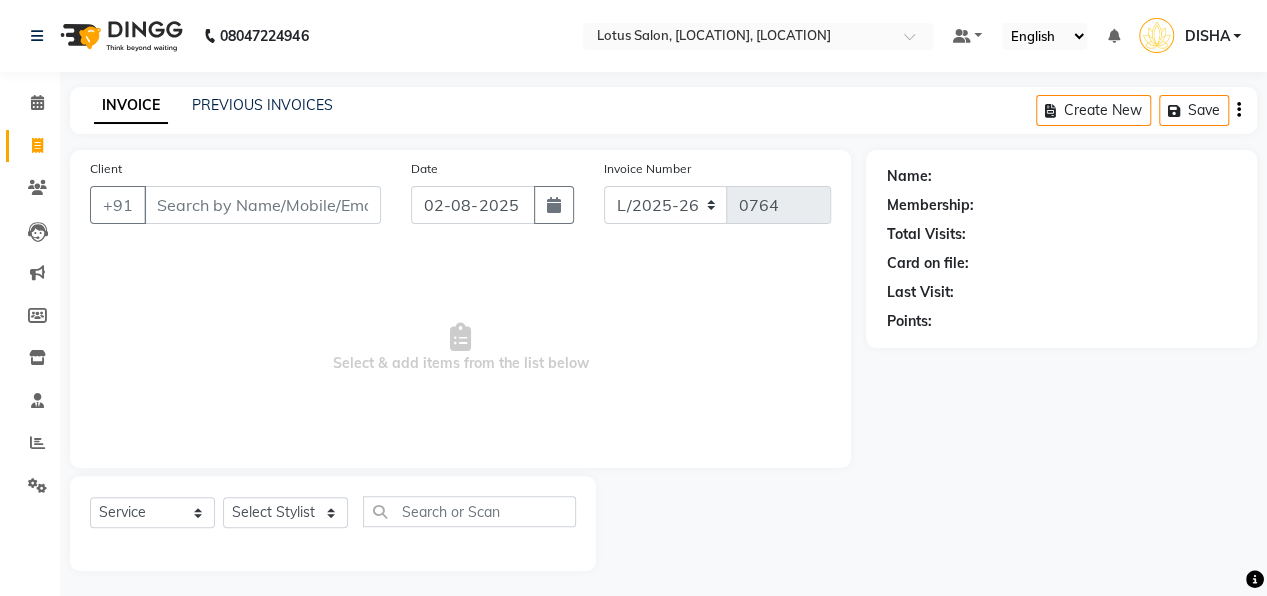click on "Client" at bounding box center [262, 205] 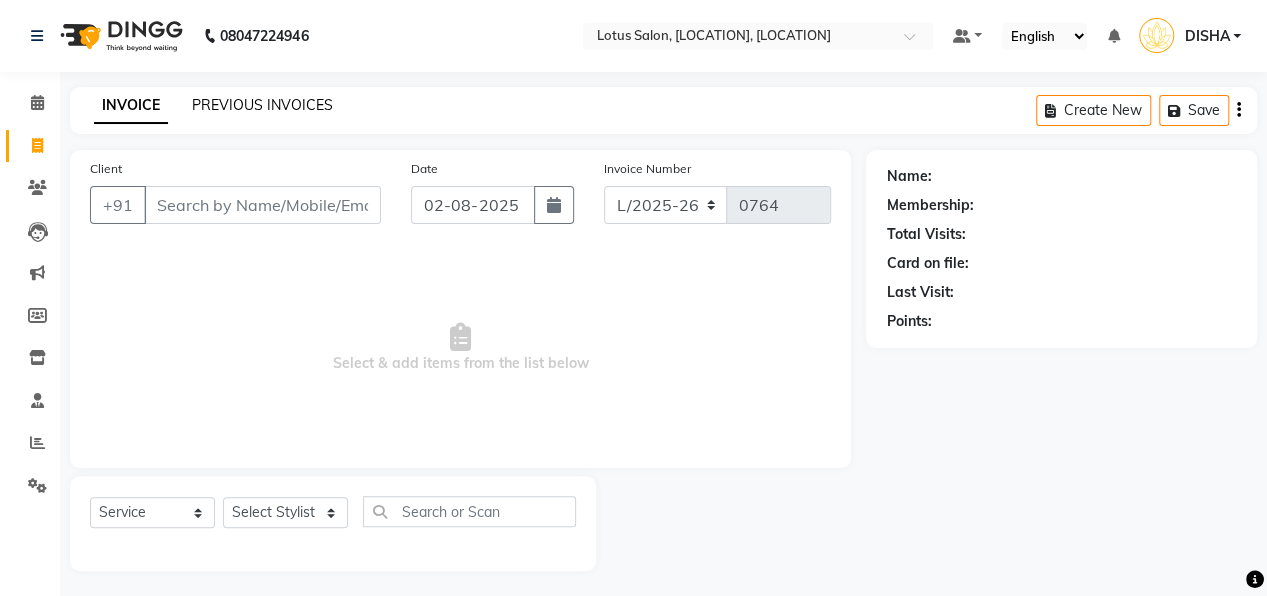 click on "PREVIOUS INVOICES" 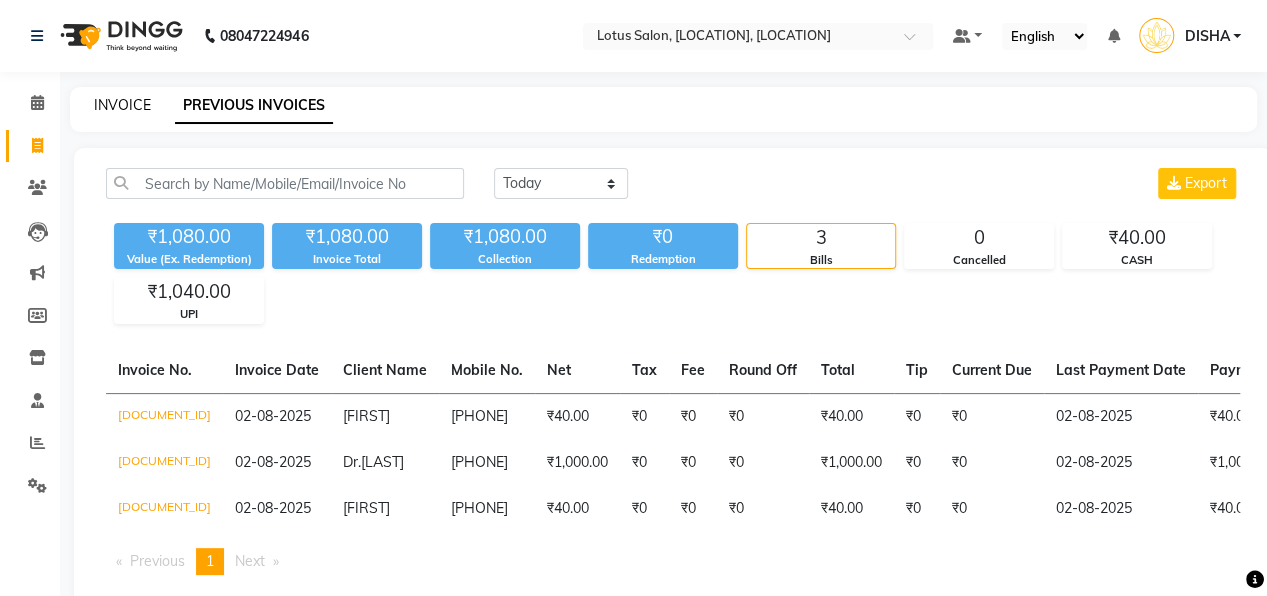 click on "INVOICE" 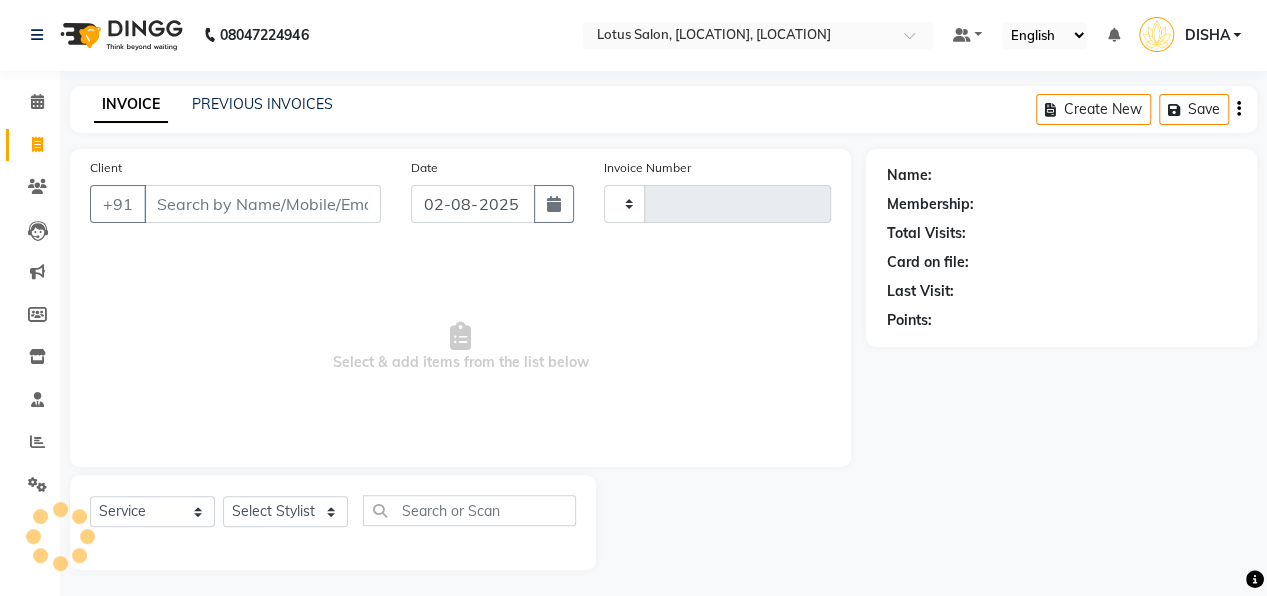 type on "0764" 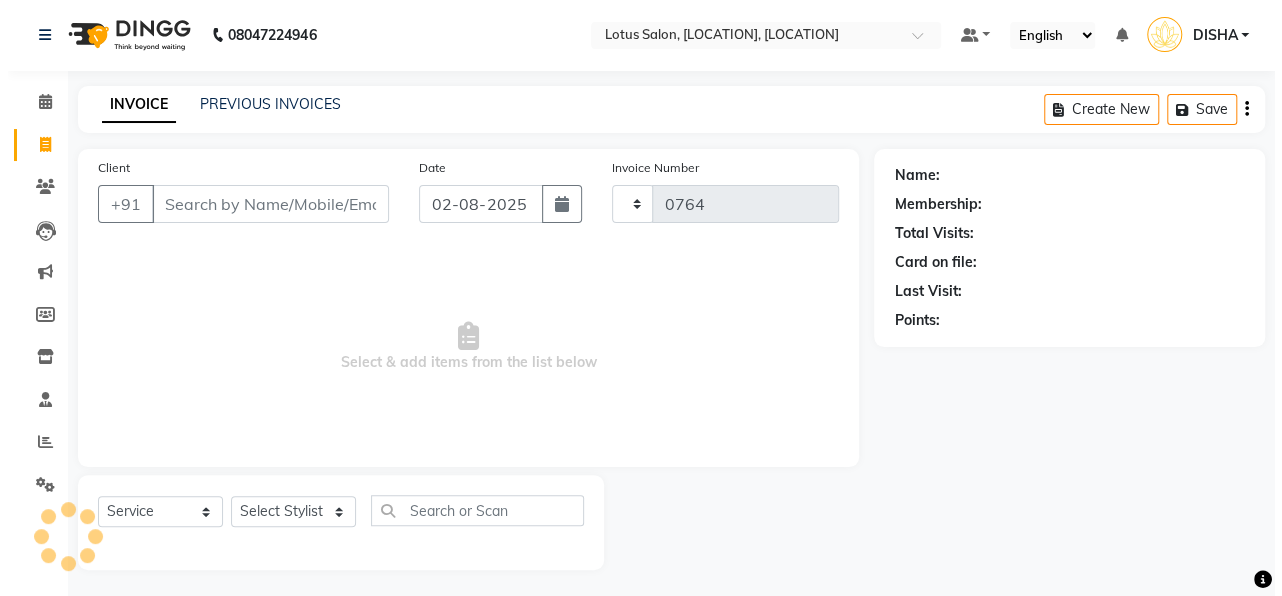 scroll, scrollTop: 4, scrollLeft: 0, axis: vertical 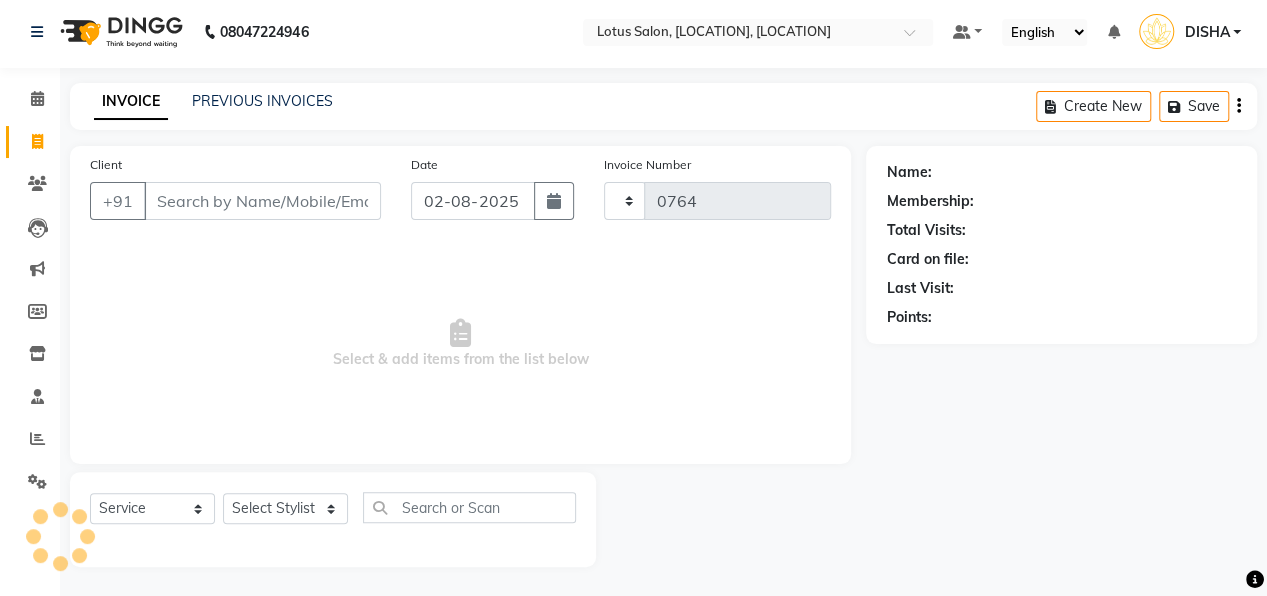 select on "8188" 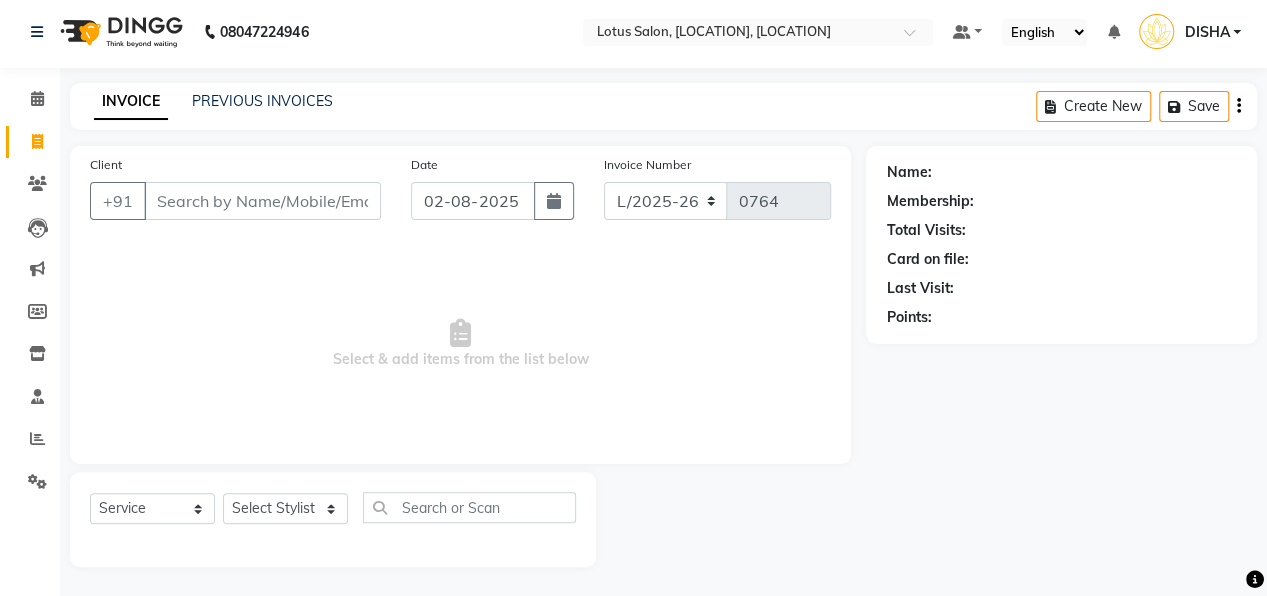 click on "Client" at bounding box center (262, 201) 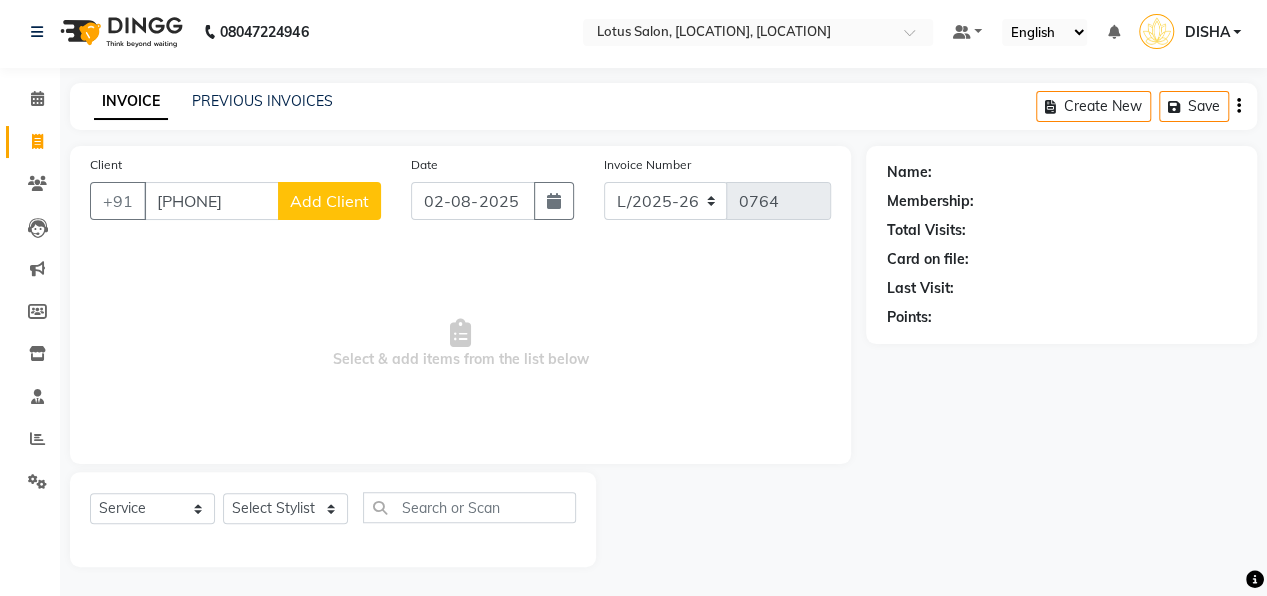 type on "[PHONE]" 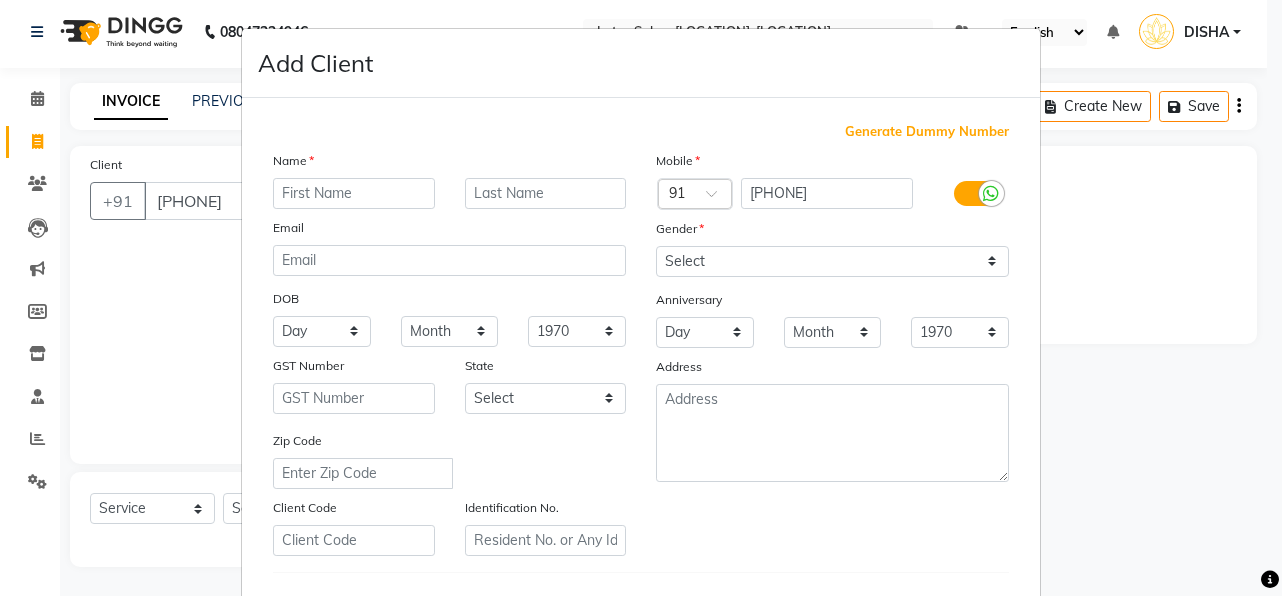 click at bounding box center [354, 193] 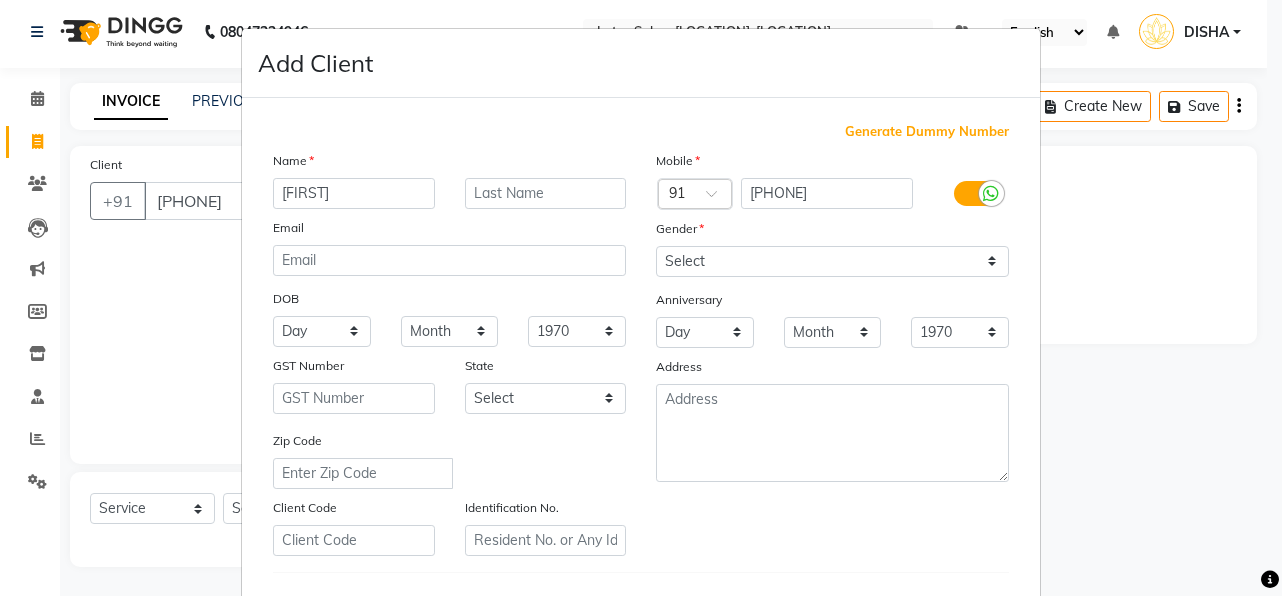 type on "[FIRST]" 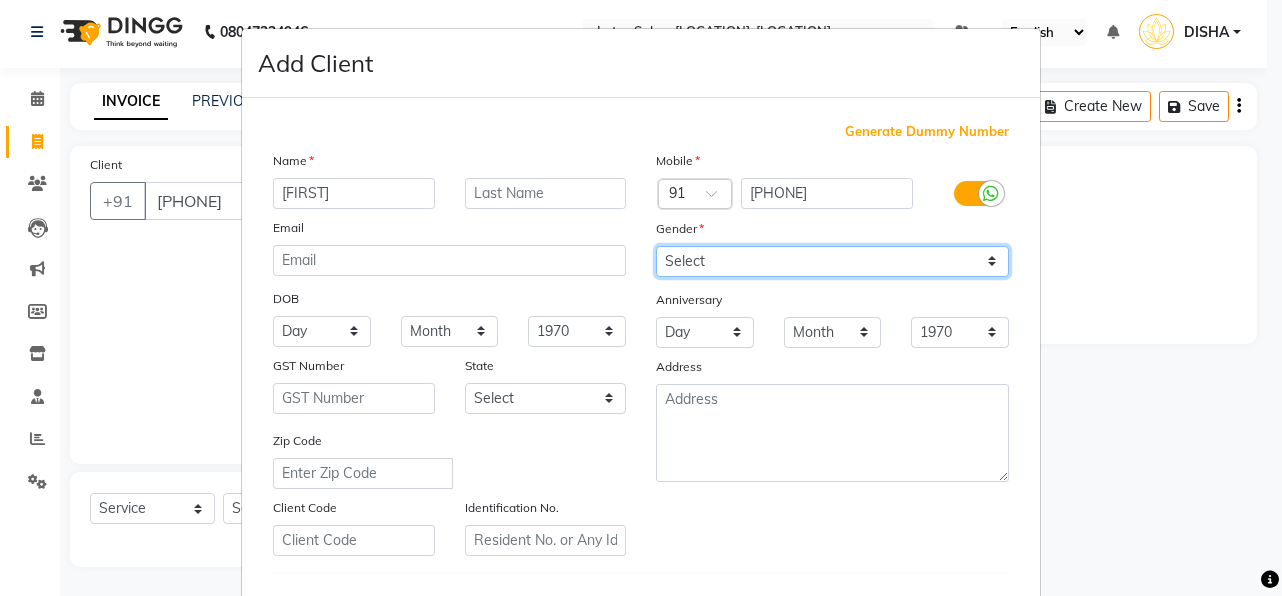 click on "Select Male Female Other Prefer Not To Say" at bounding box center [832, 261] 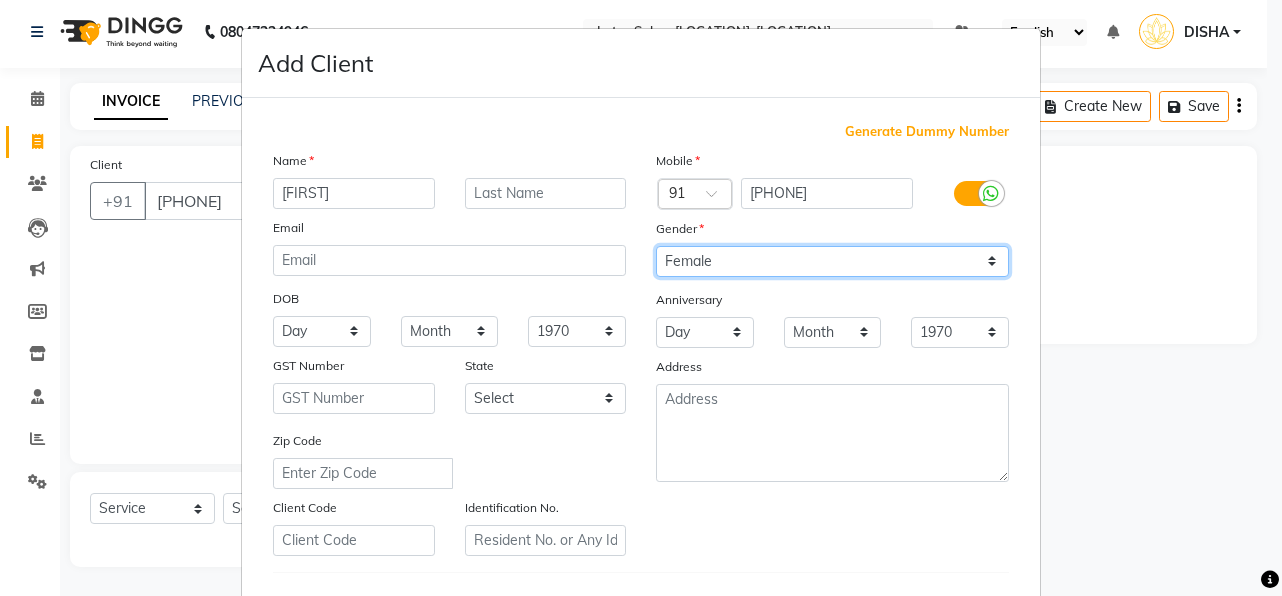 click on "Select Male Female Other Prefer Not To Say" at bounding box center (832, 261) 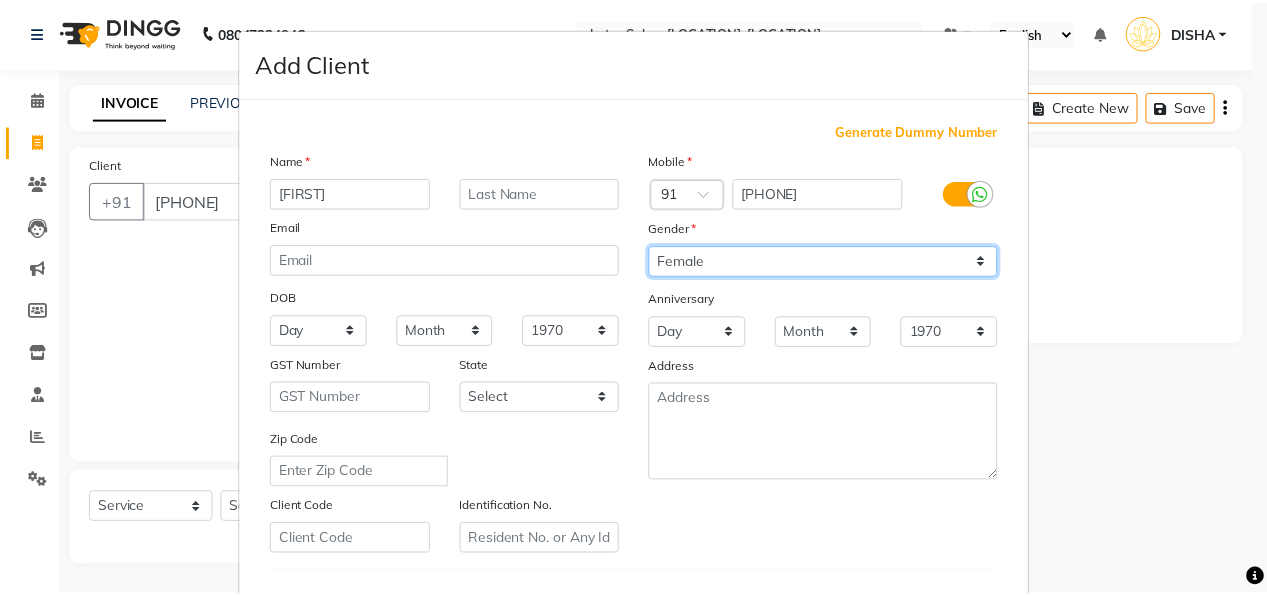 scroll, scrollTop: 324, scrollLeft: 0, axis: vertical 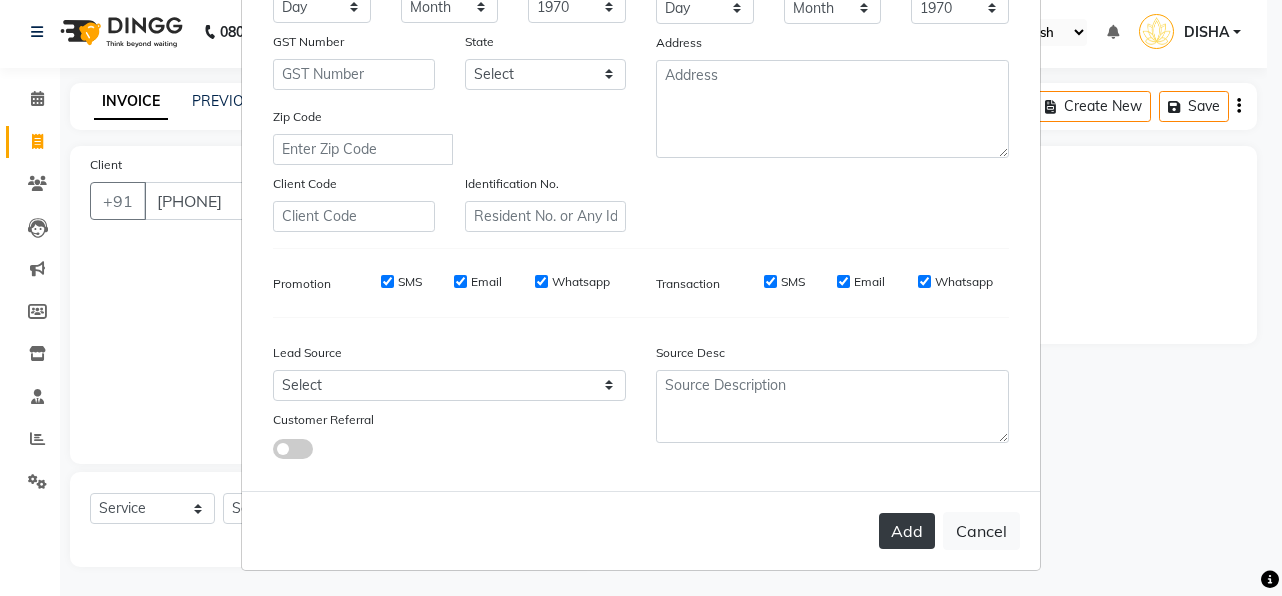 click on "Add" at bounding box center (907, 531) 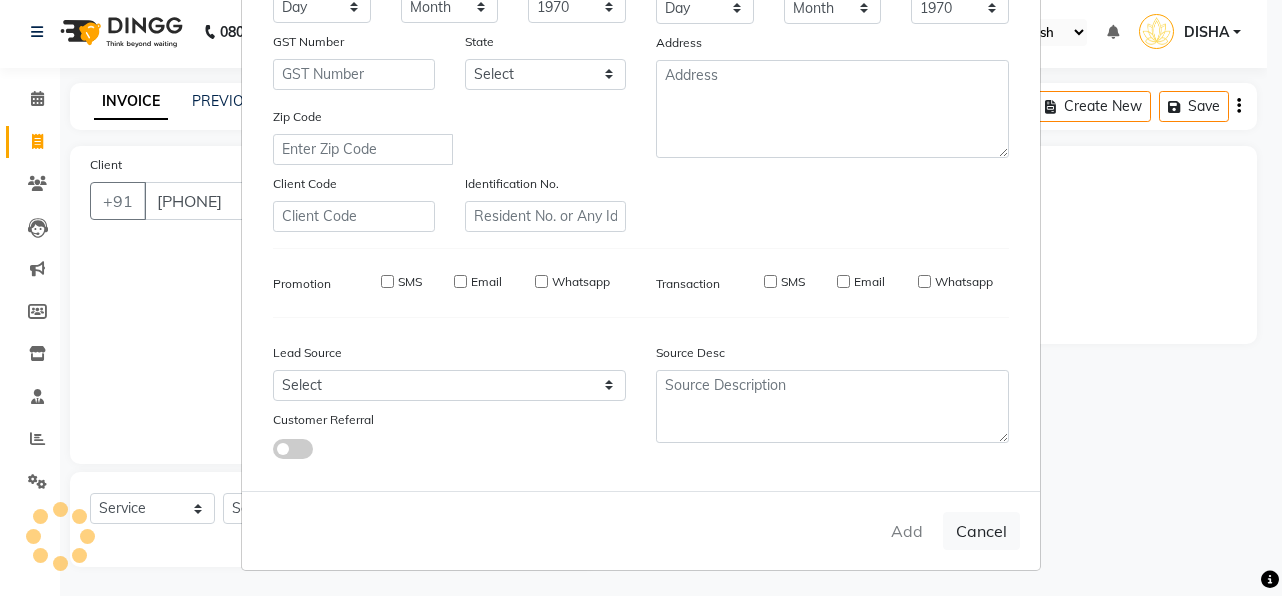 type 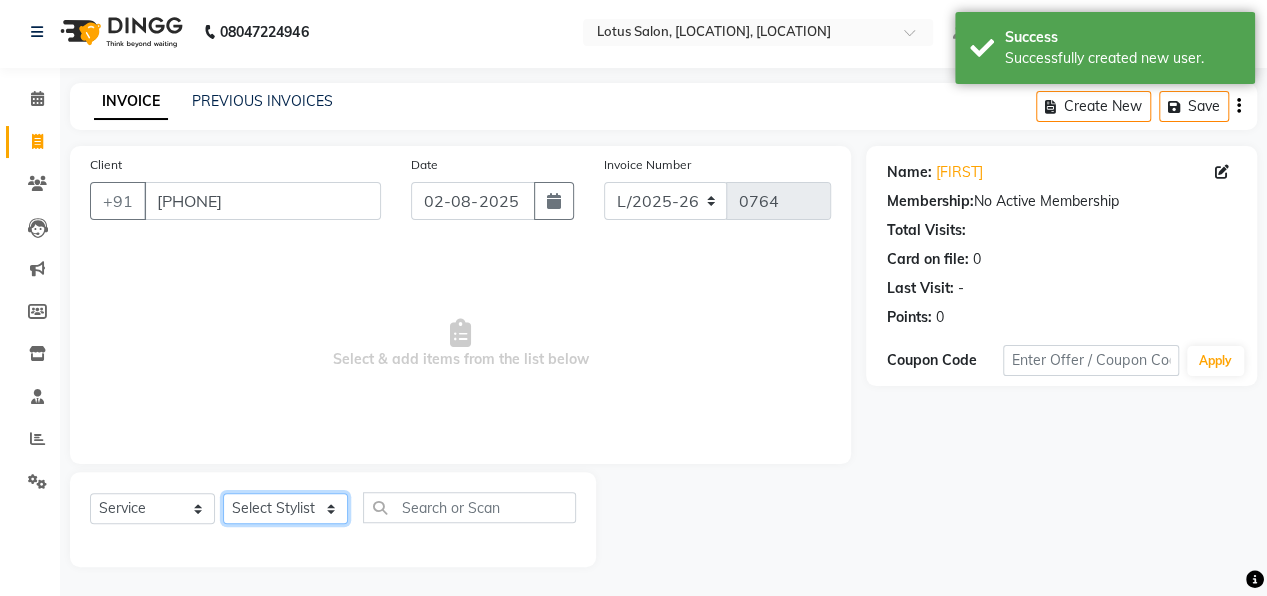 click on "Select Stylist [FIRST] [FIRST] [FIRST] [FIRST] [FIRST]" 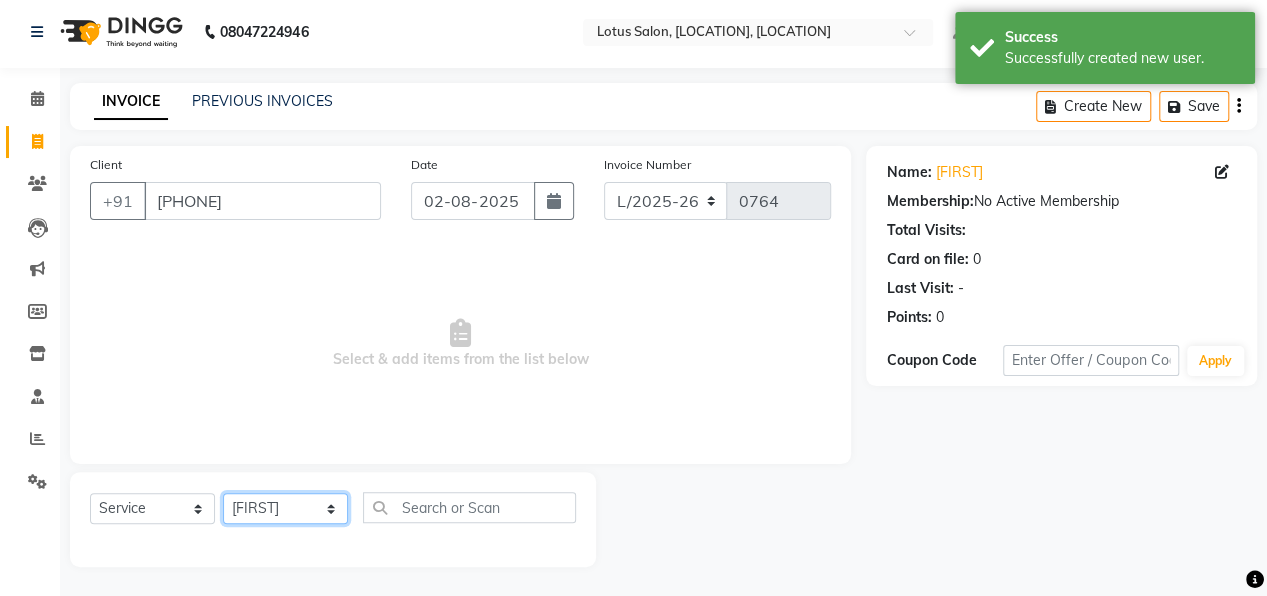 click on "Select Stylist [FIRST] [FIRST] [FIRST] [FIRST] [FIRST]" 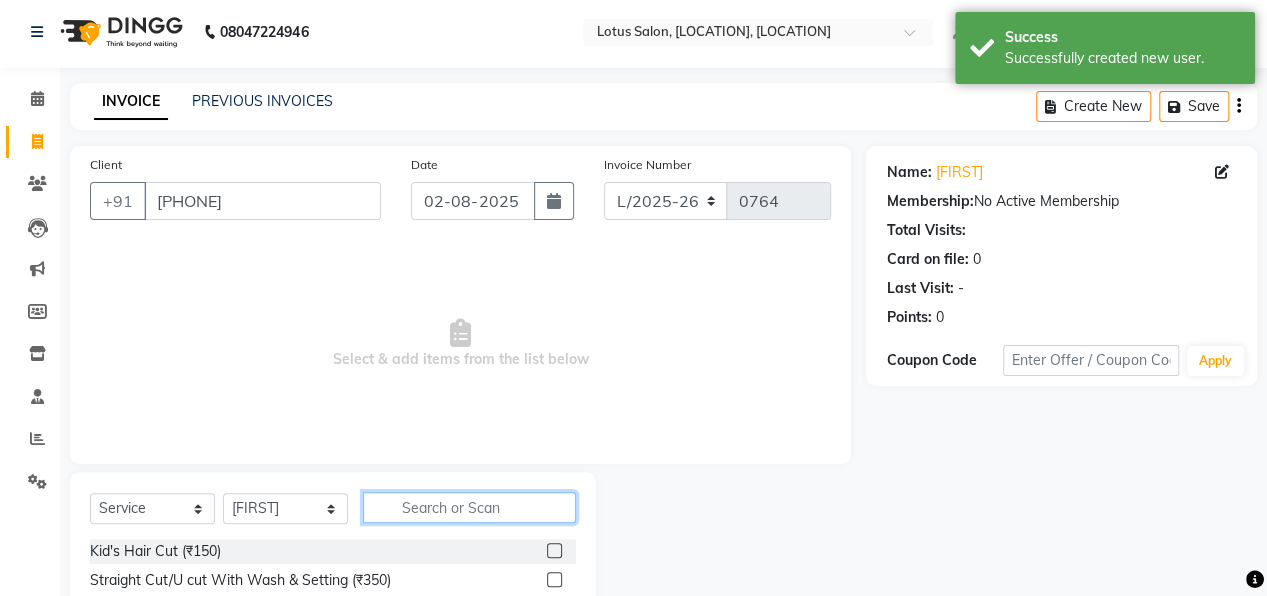 click 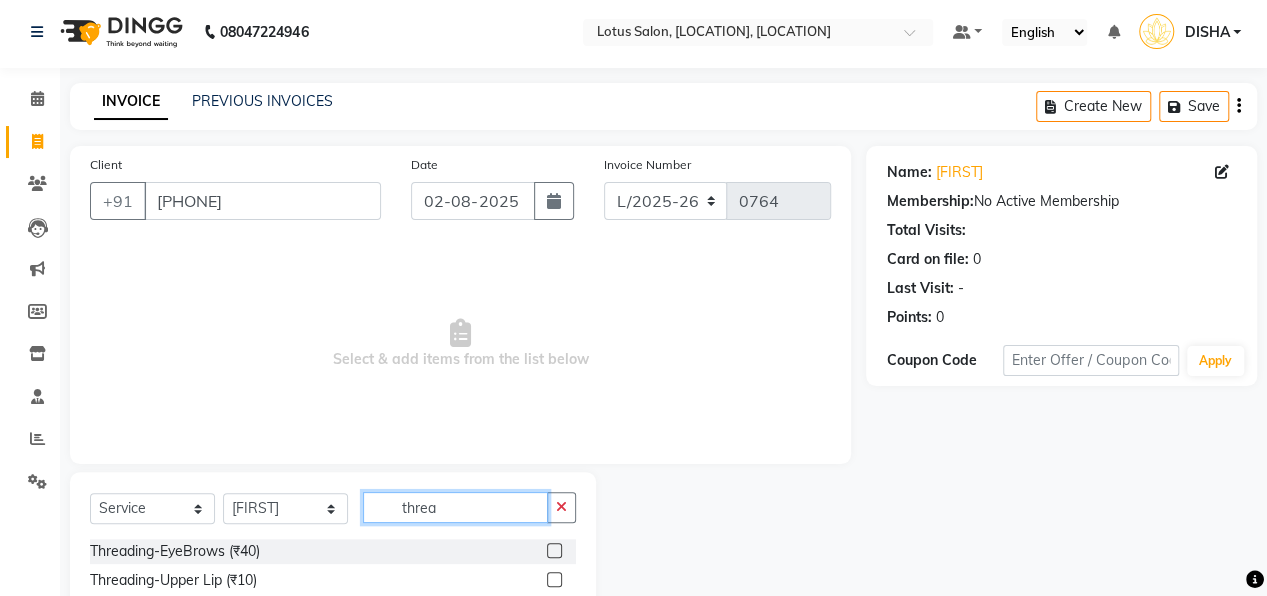 type on "threa" 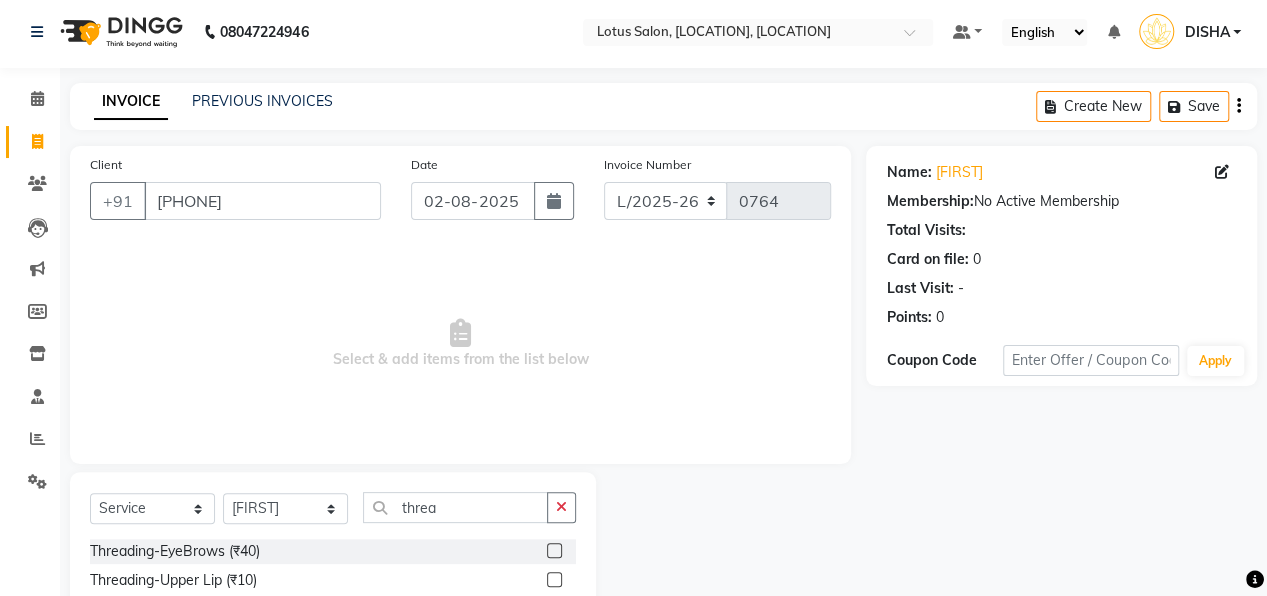 click 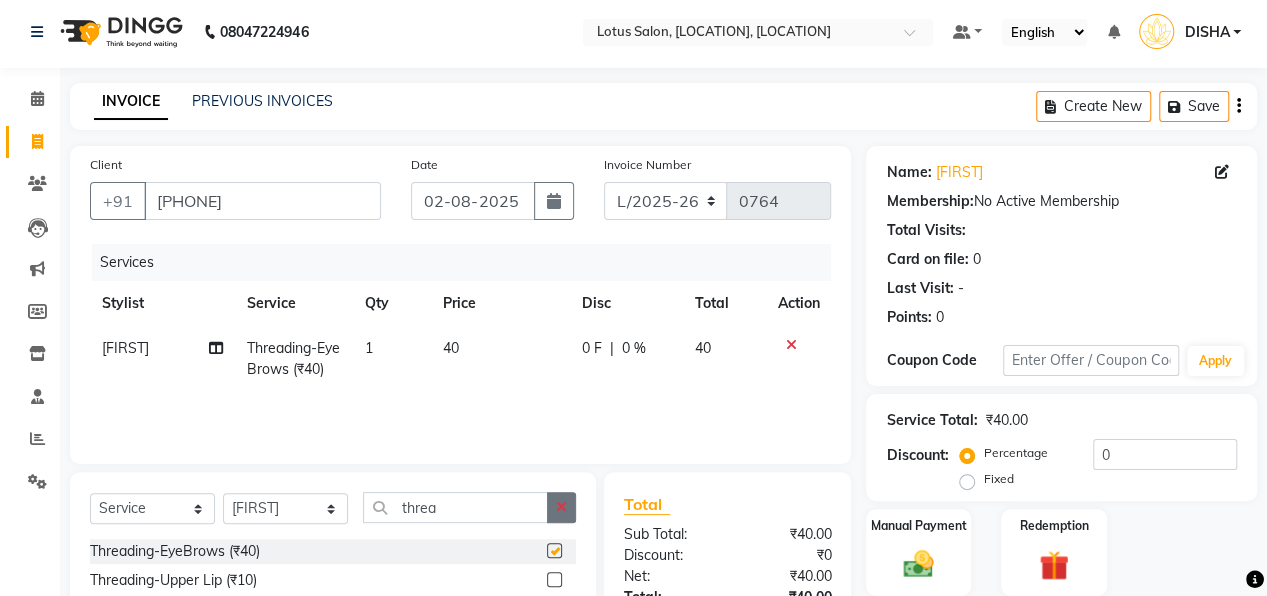 checkbox on "false" 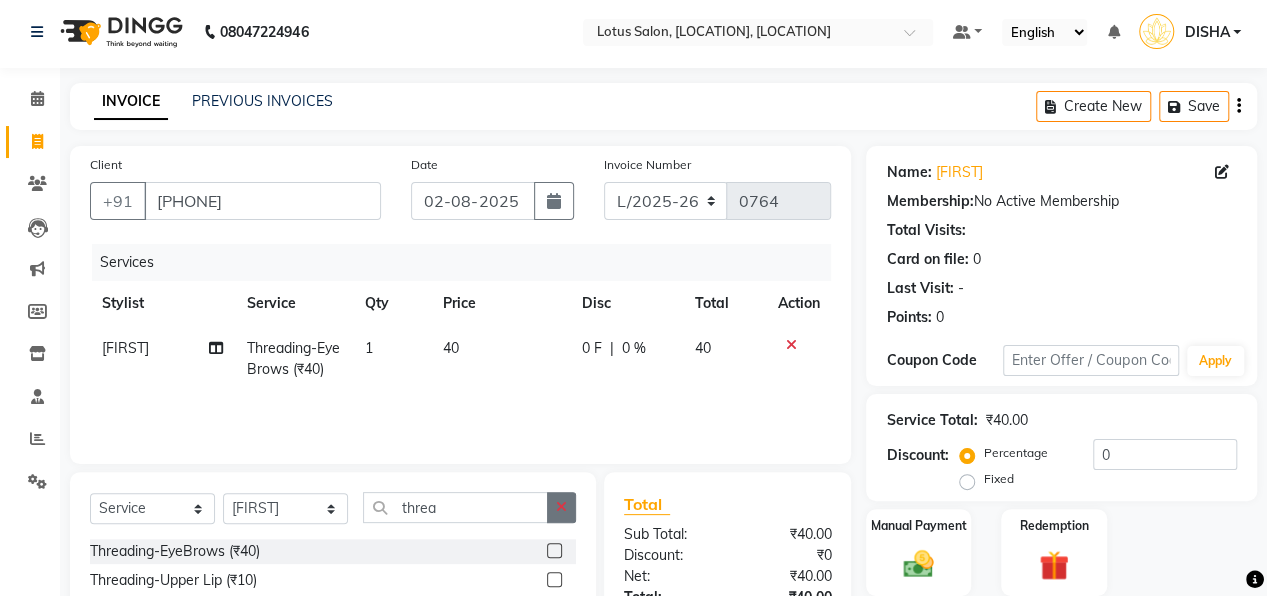 click 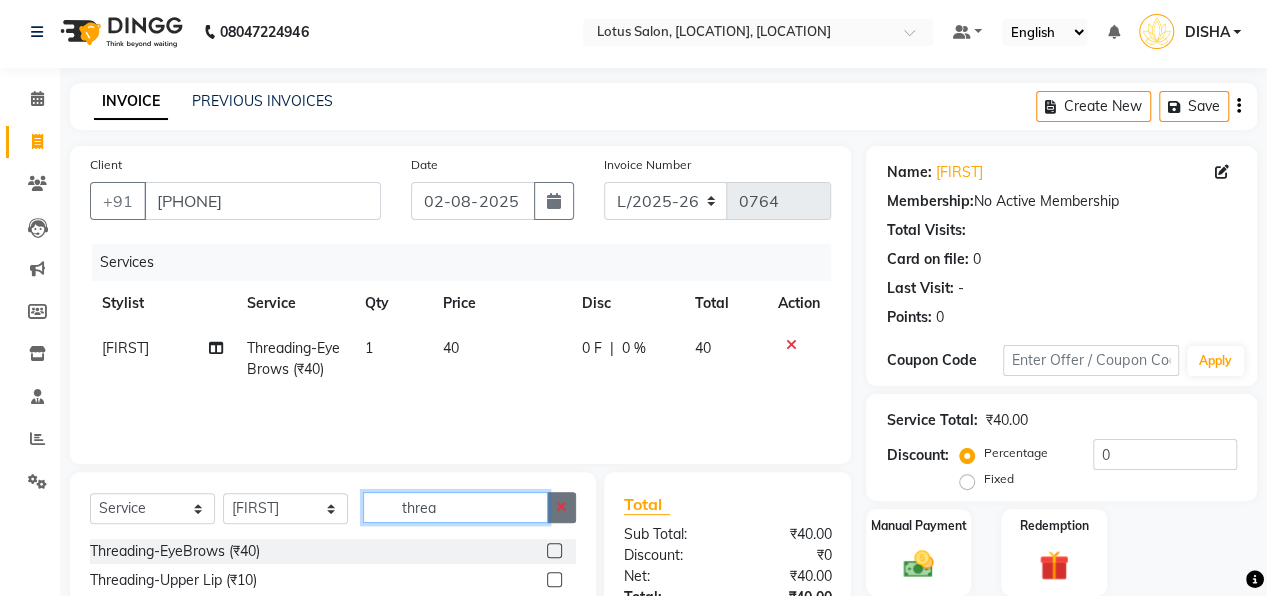 type 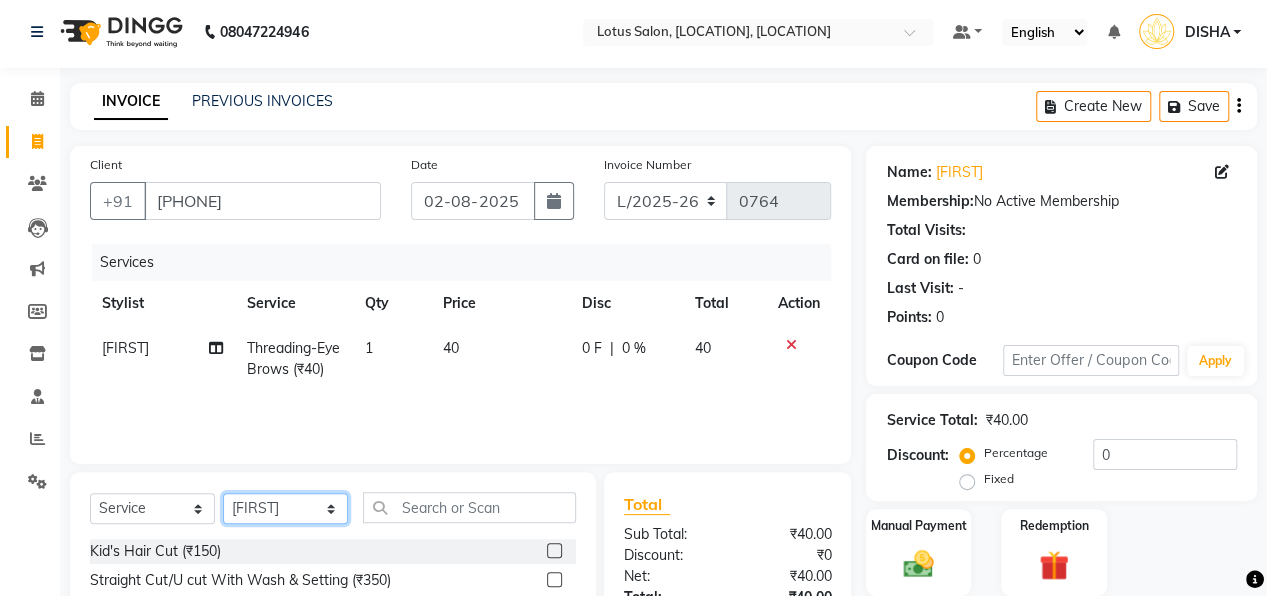 click on "Select Stylist [FIRST] [FIRST] [FIRST] [FIRST] [FIRST]" 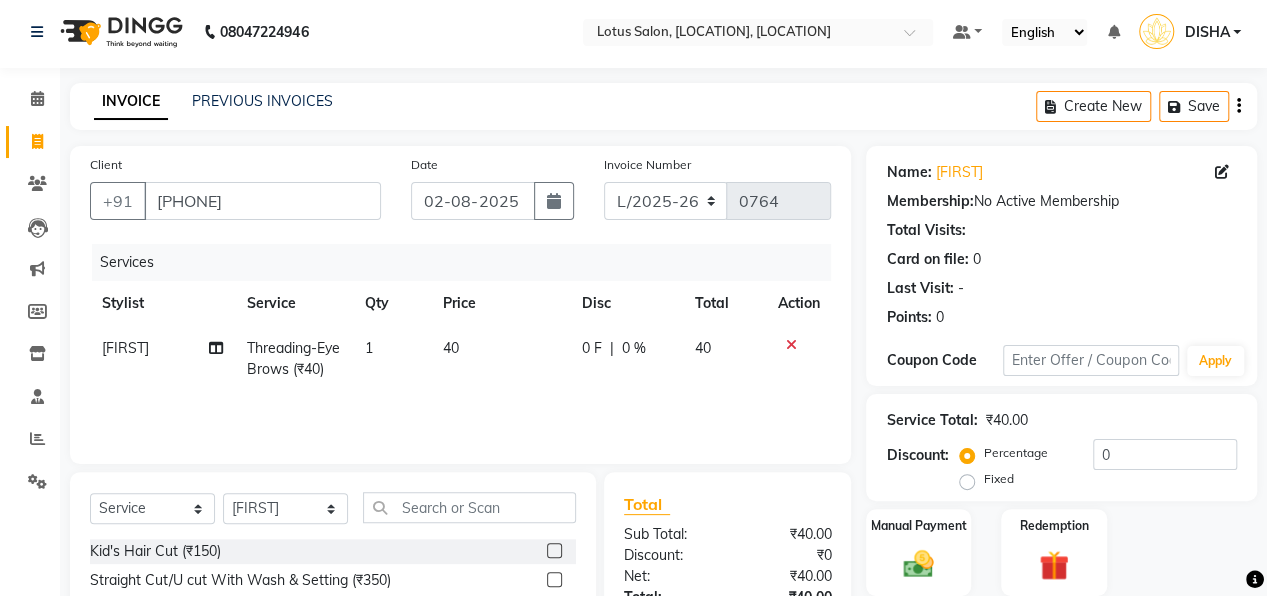 click 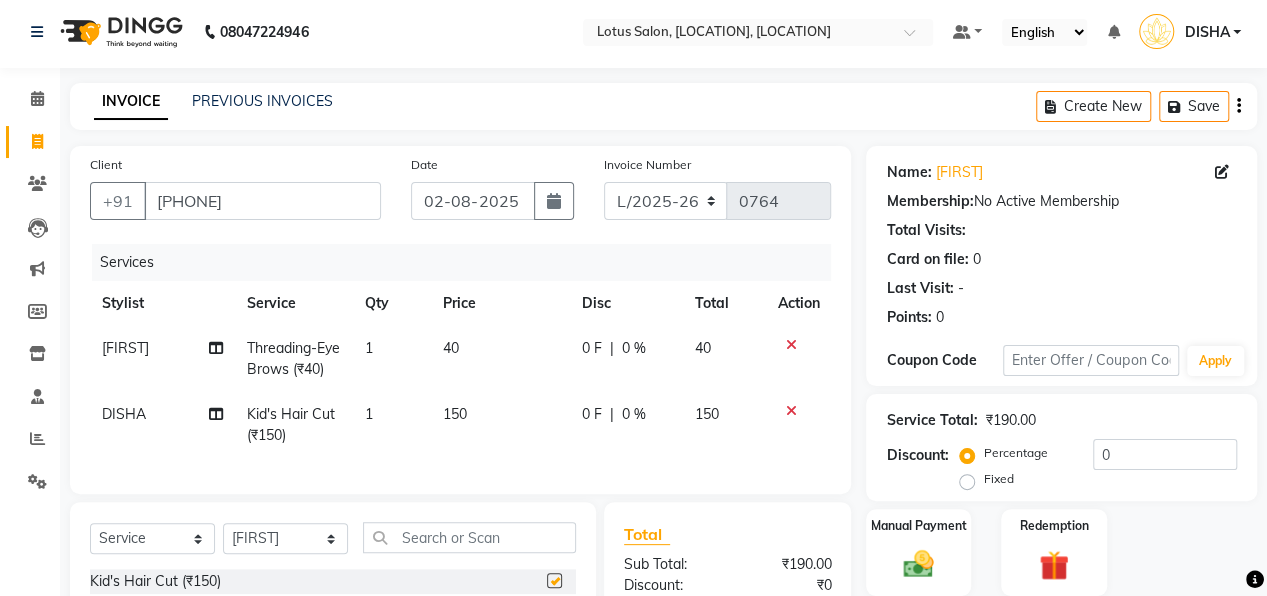 checkbox on "false" 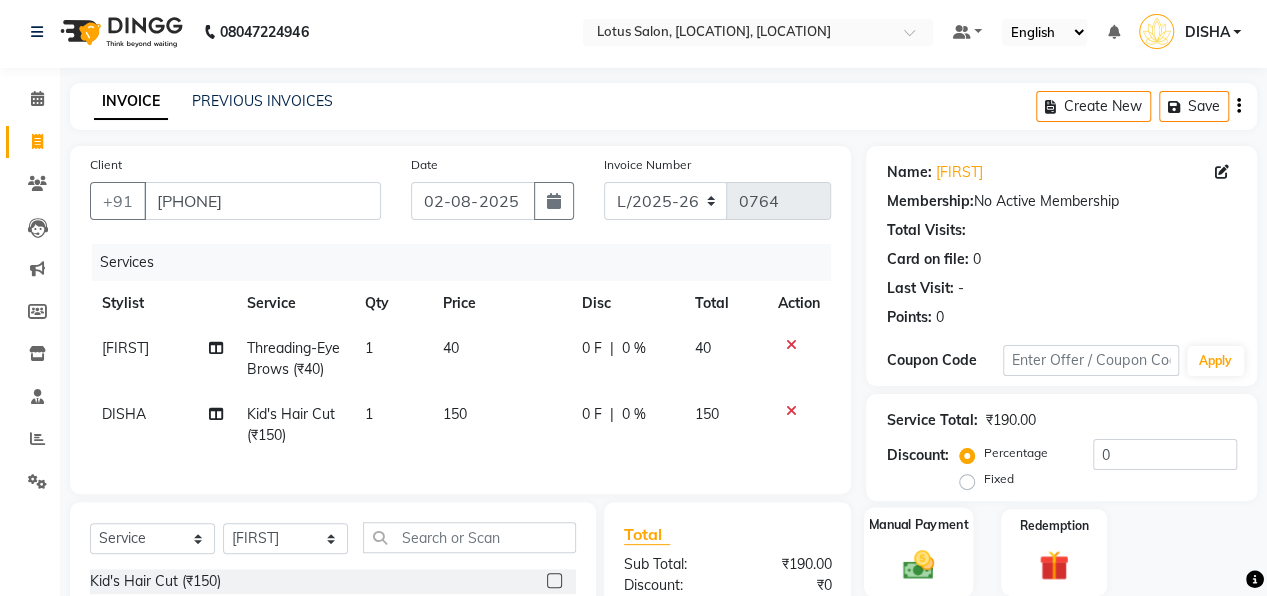 click 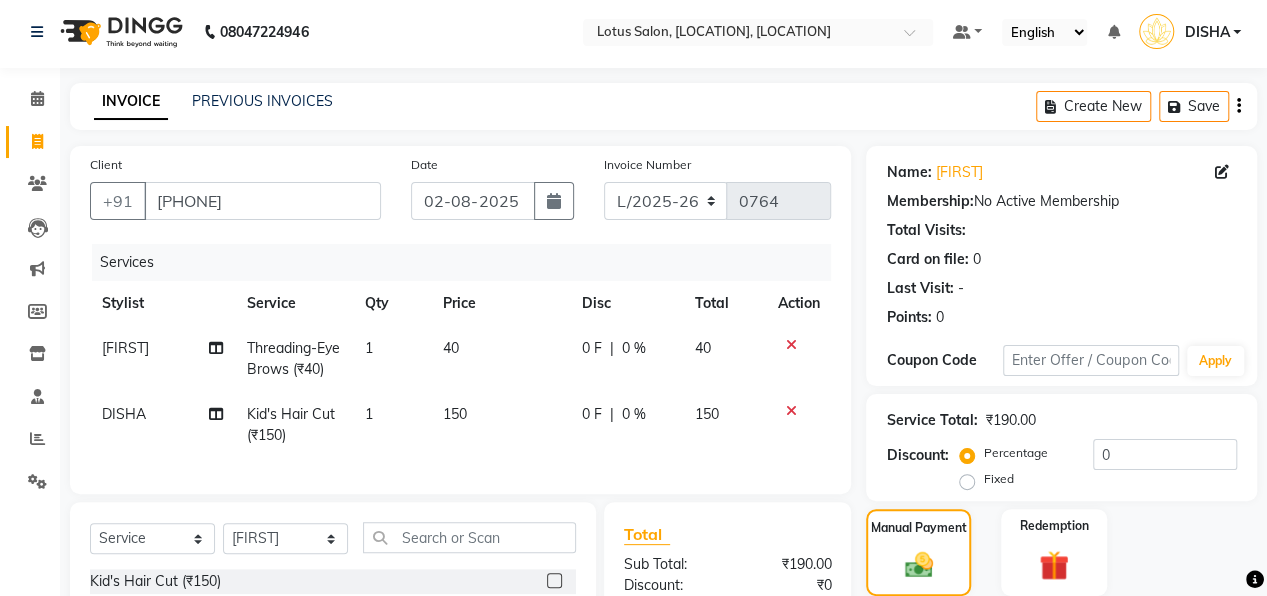 click on "150" 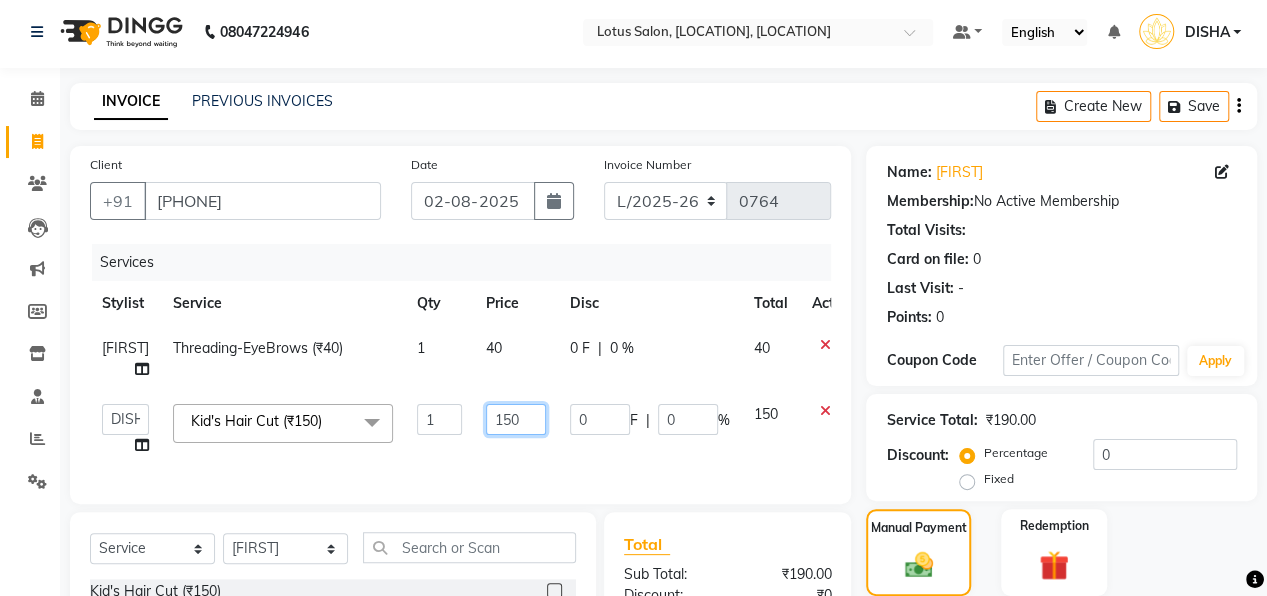 click on "150" 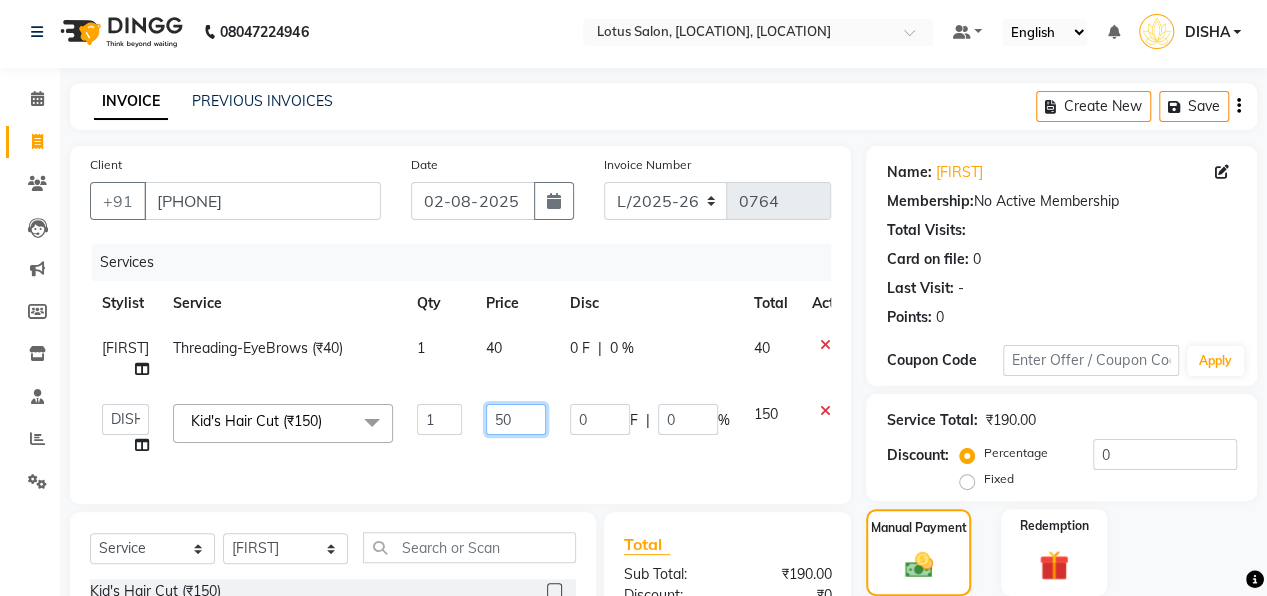 type on "250" 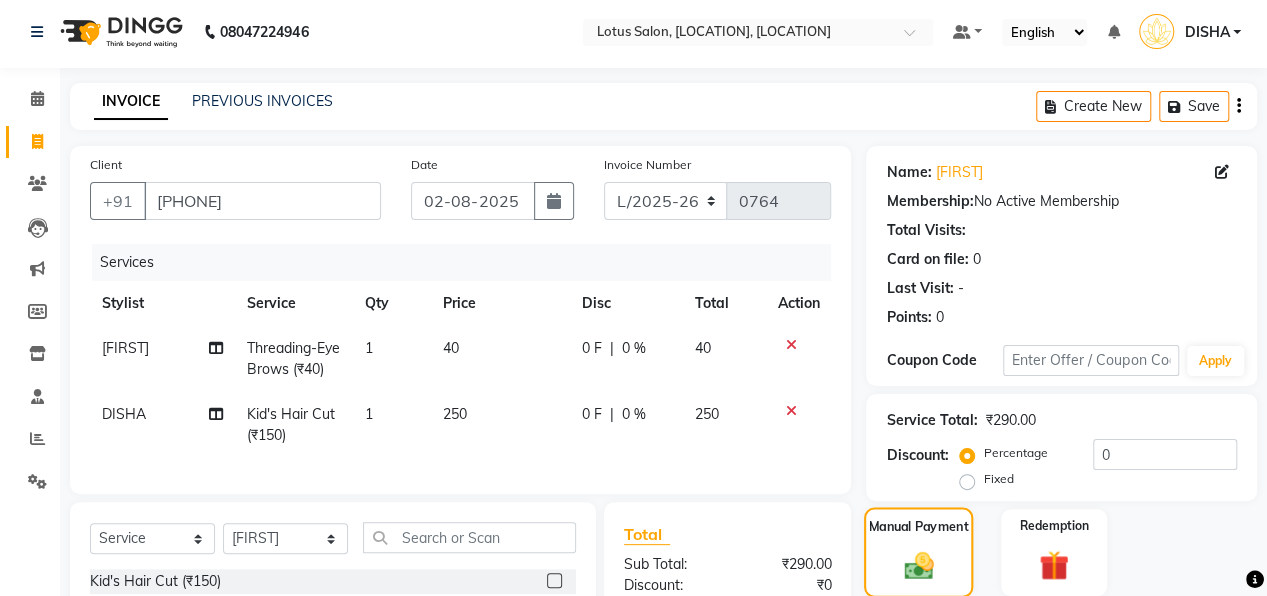 click on "Manual Payment" 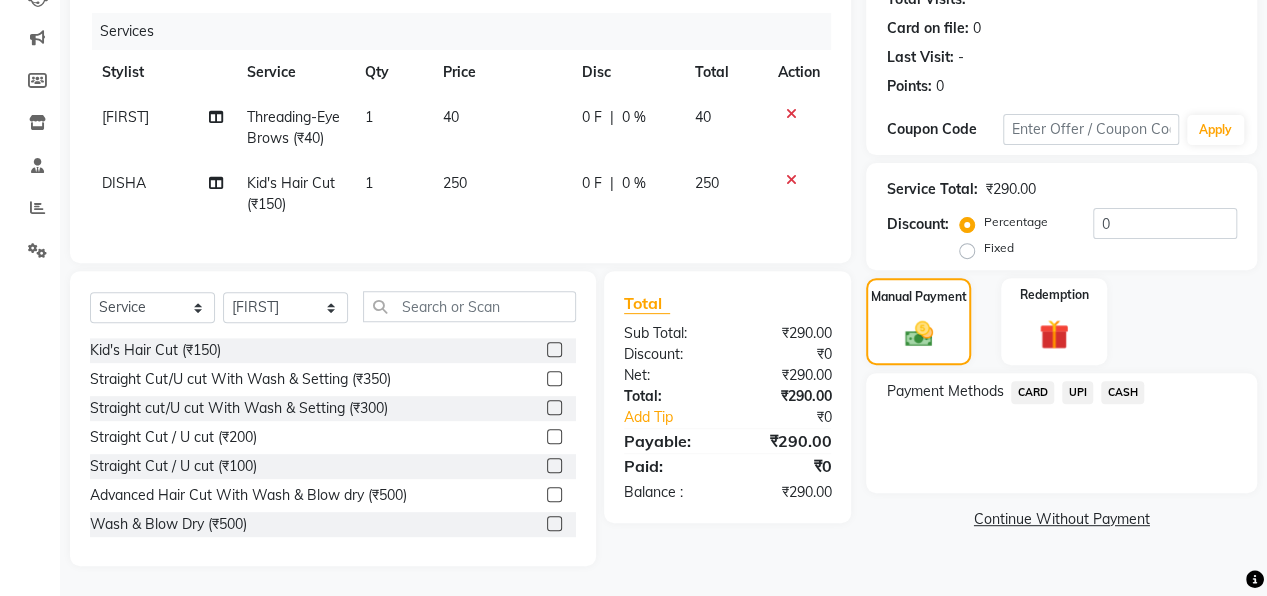 click on "UPI" 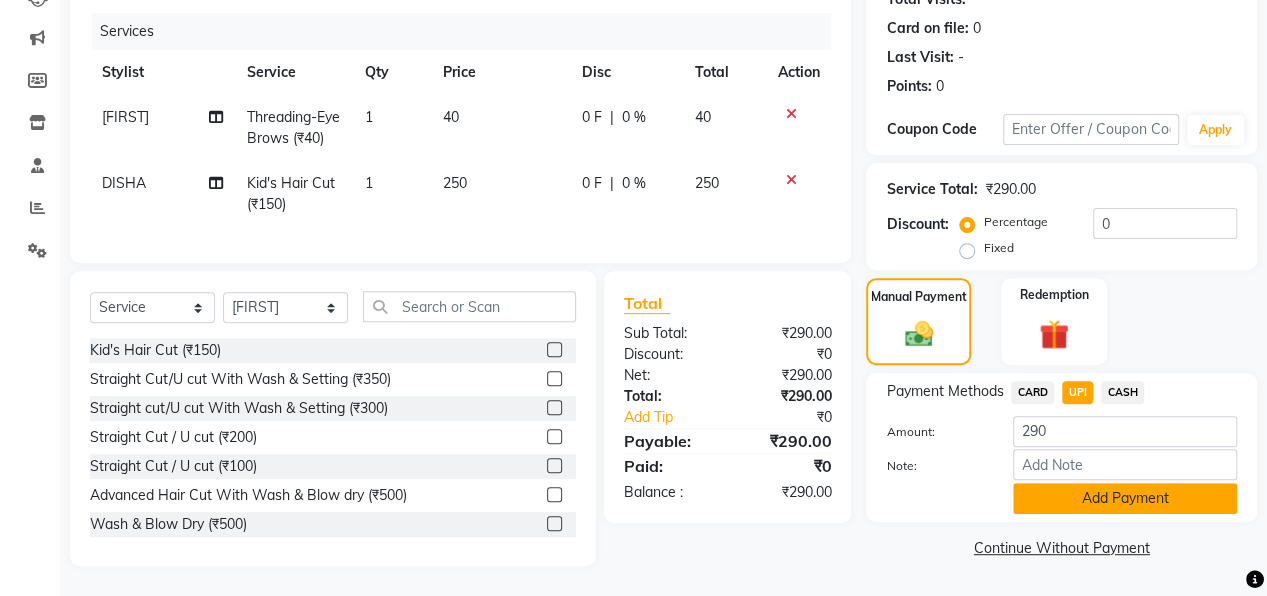 click on "Add Payment" 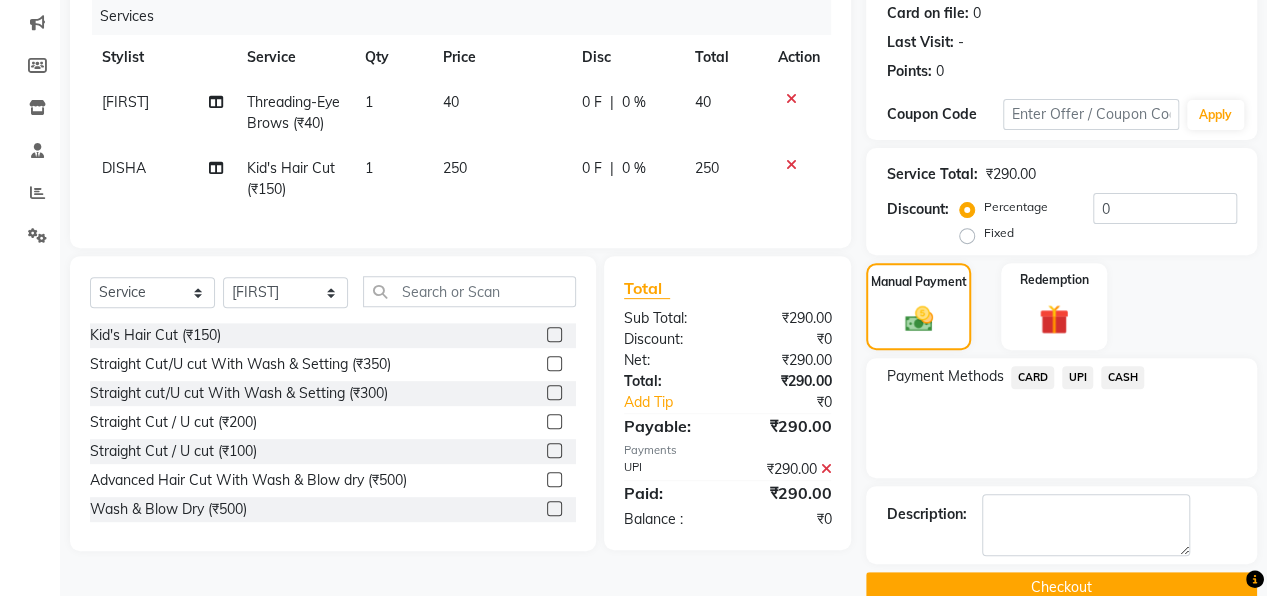 click on "Payment Methods  CARD   UPI   CASH" 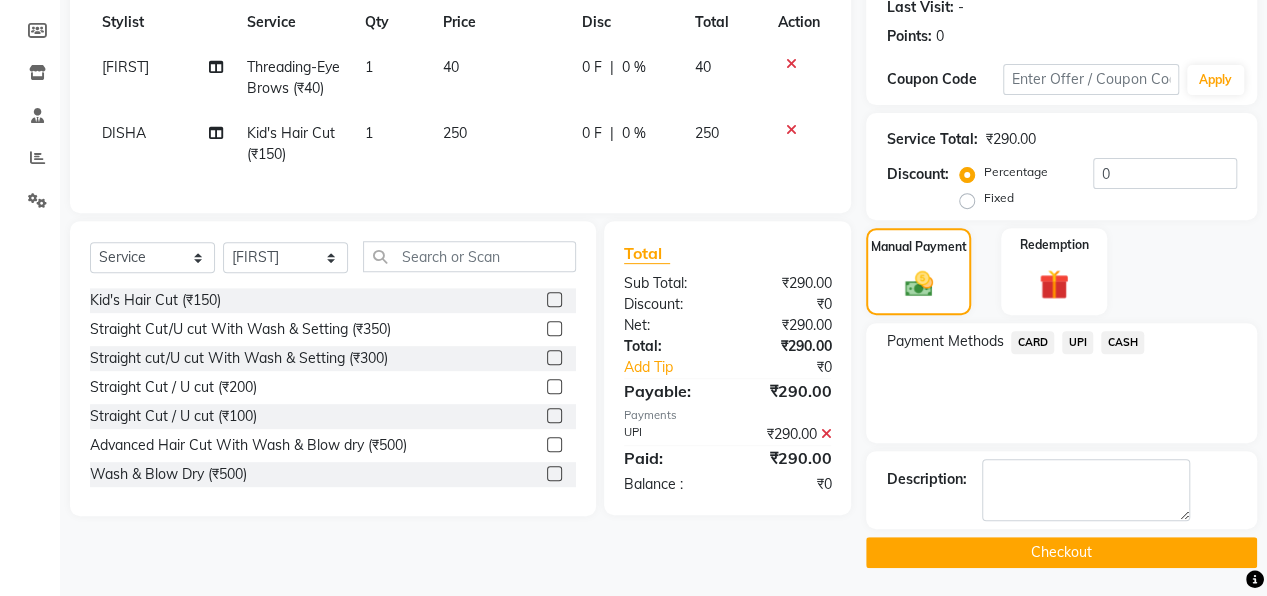 click on "Checkout" 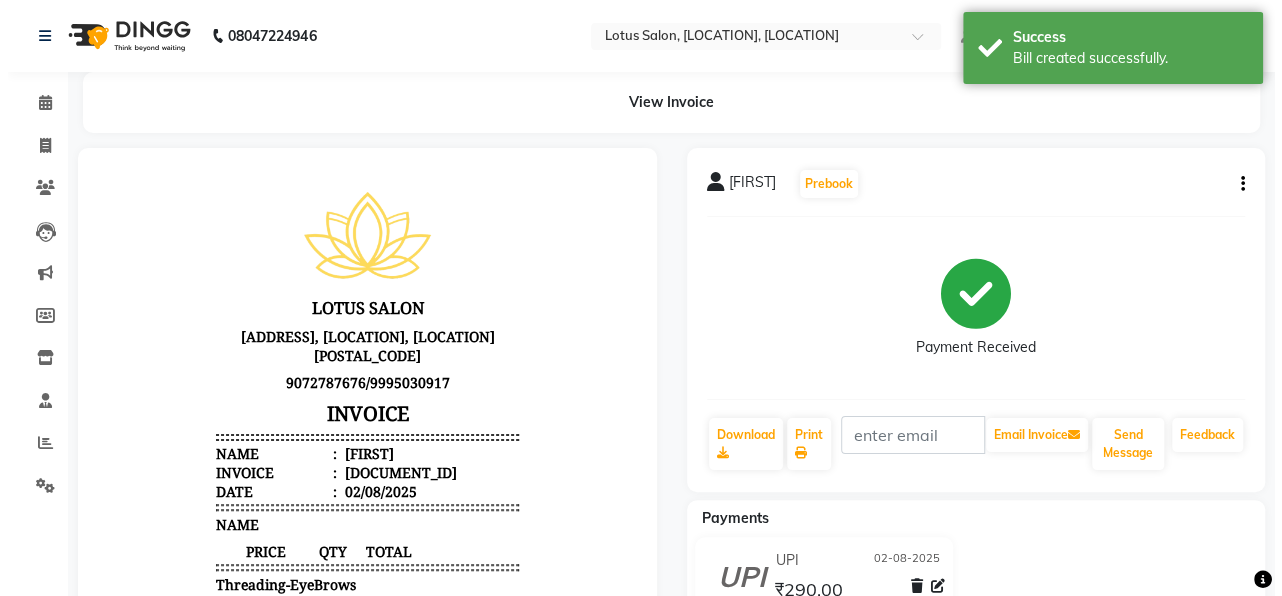 scroll, scrollTop: 0, scrollLeft: 0, axis: both 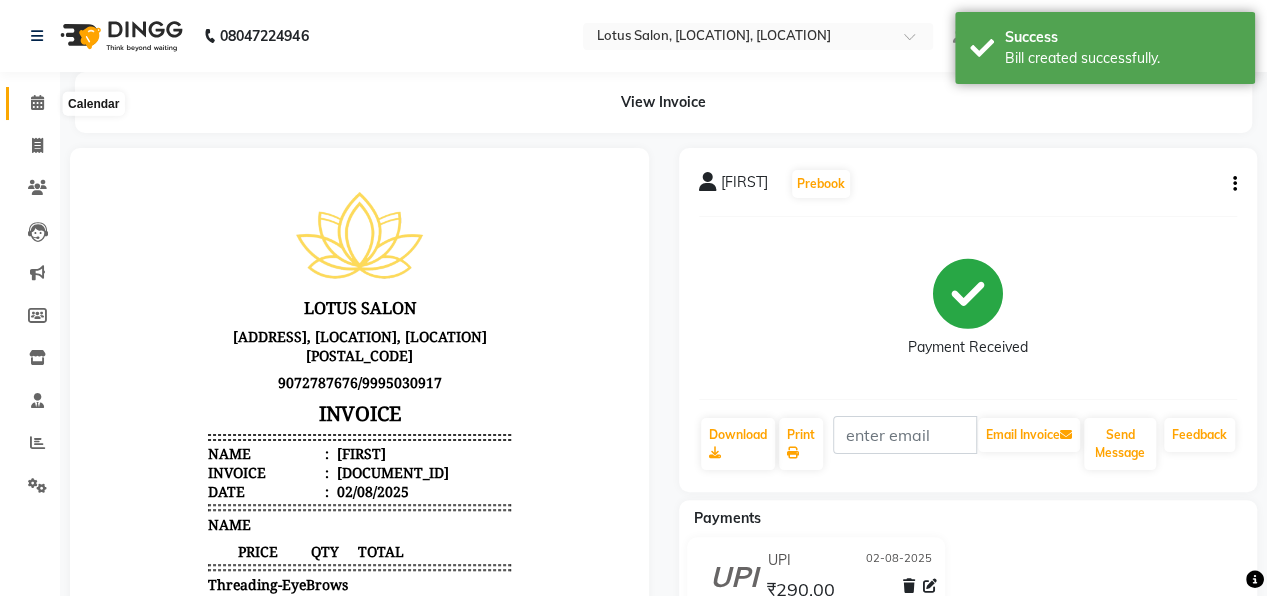 click 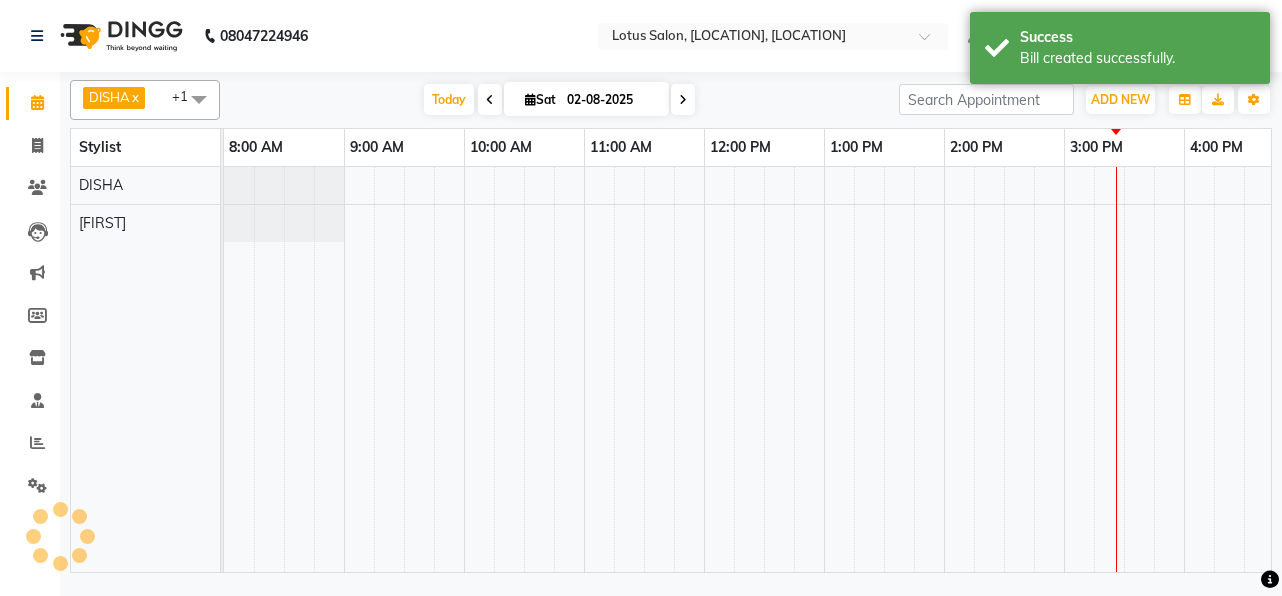 scroll, scrollTop: 0, scrollLeft: 0, axis: both 